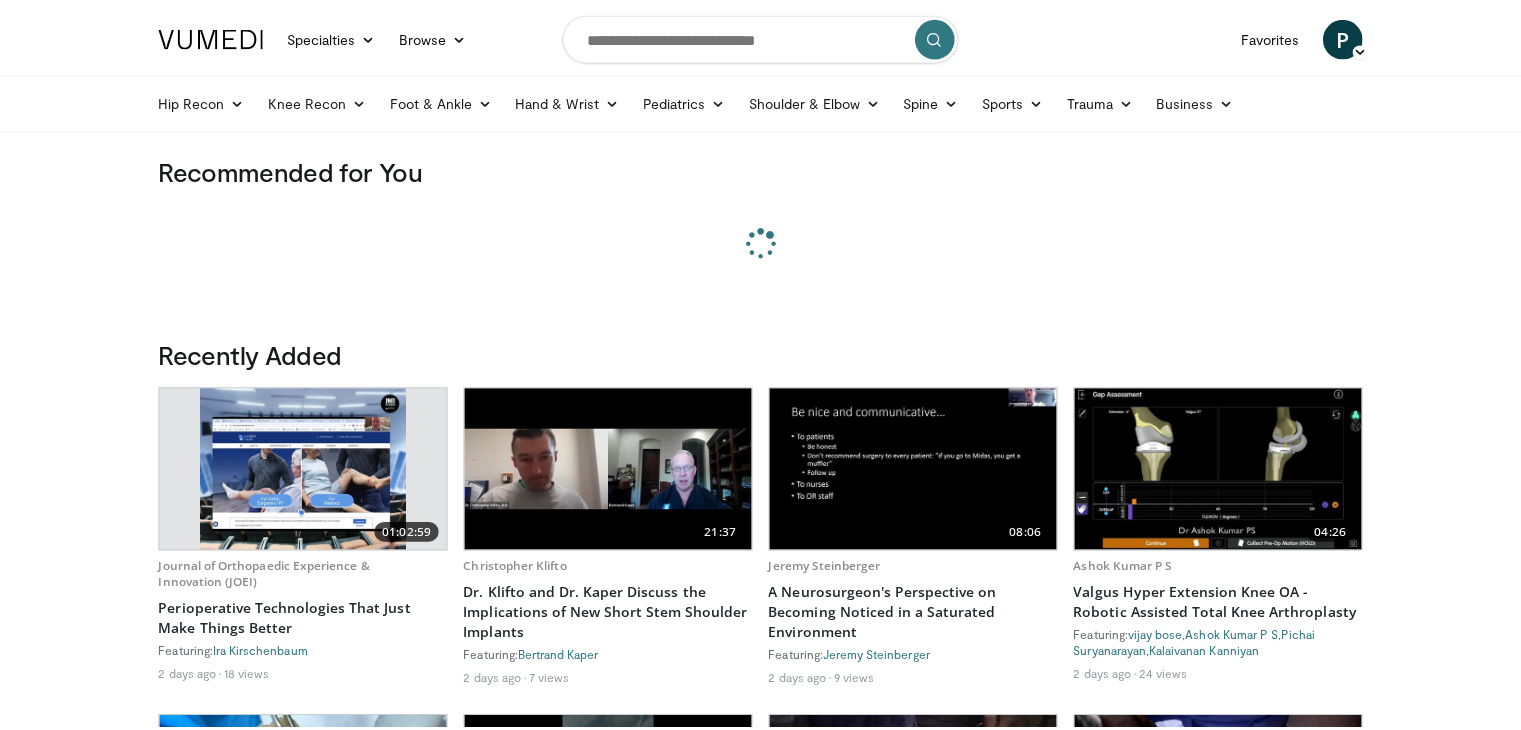 scroll, scrollTop: 0, scrollLeft: 0, axis: both 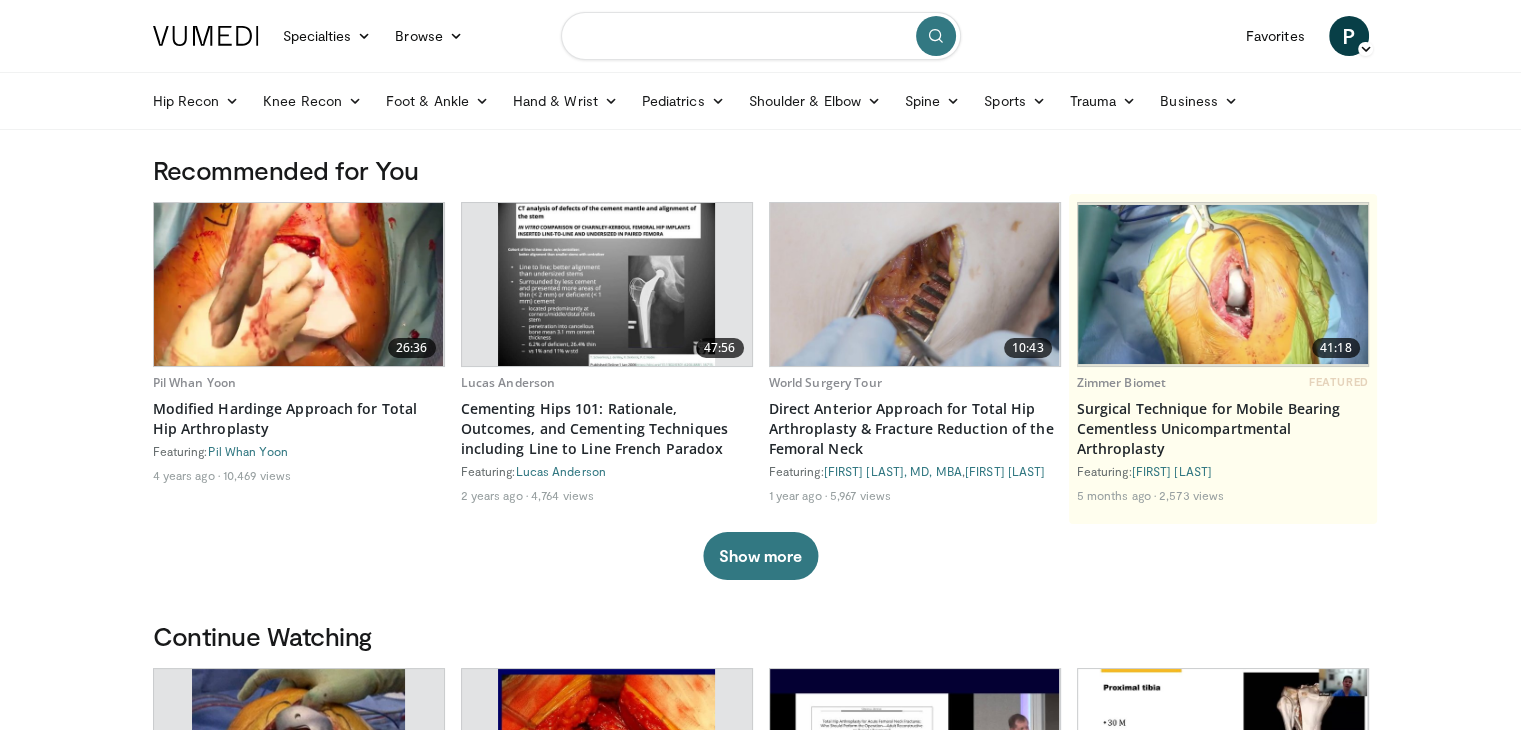 click at bounding box center [761, 36] 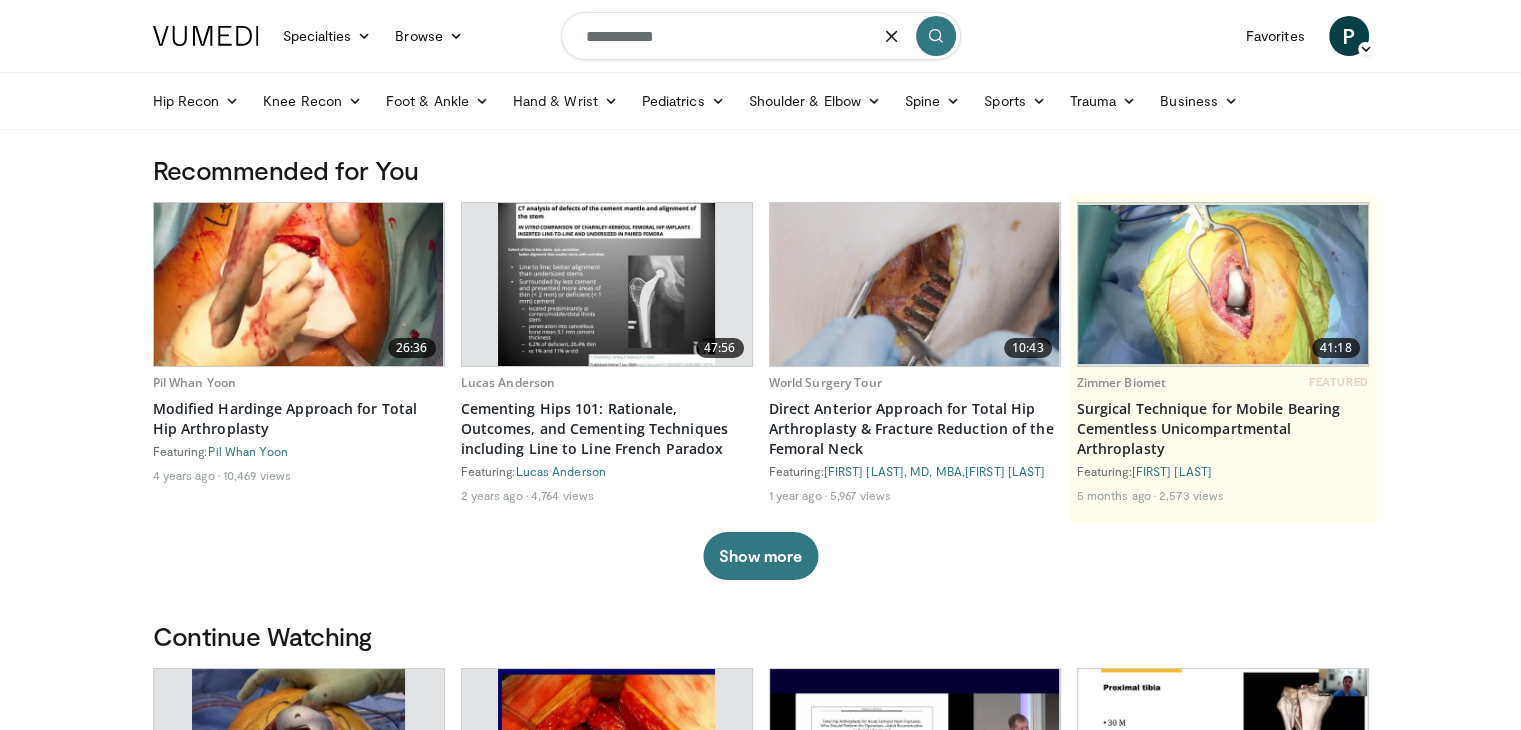 click on "**********" at bounding box center [761, 36] 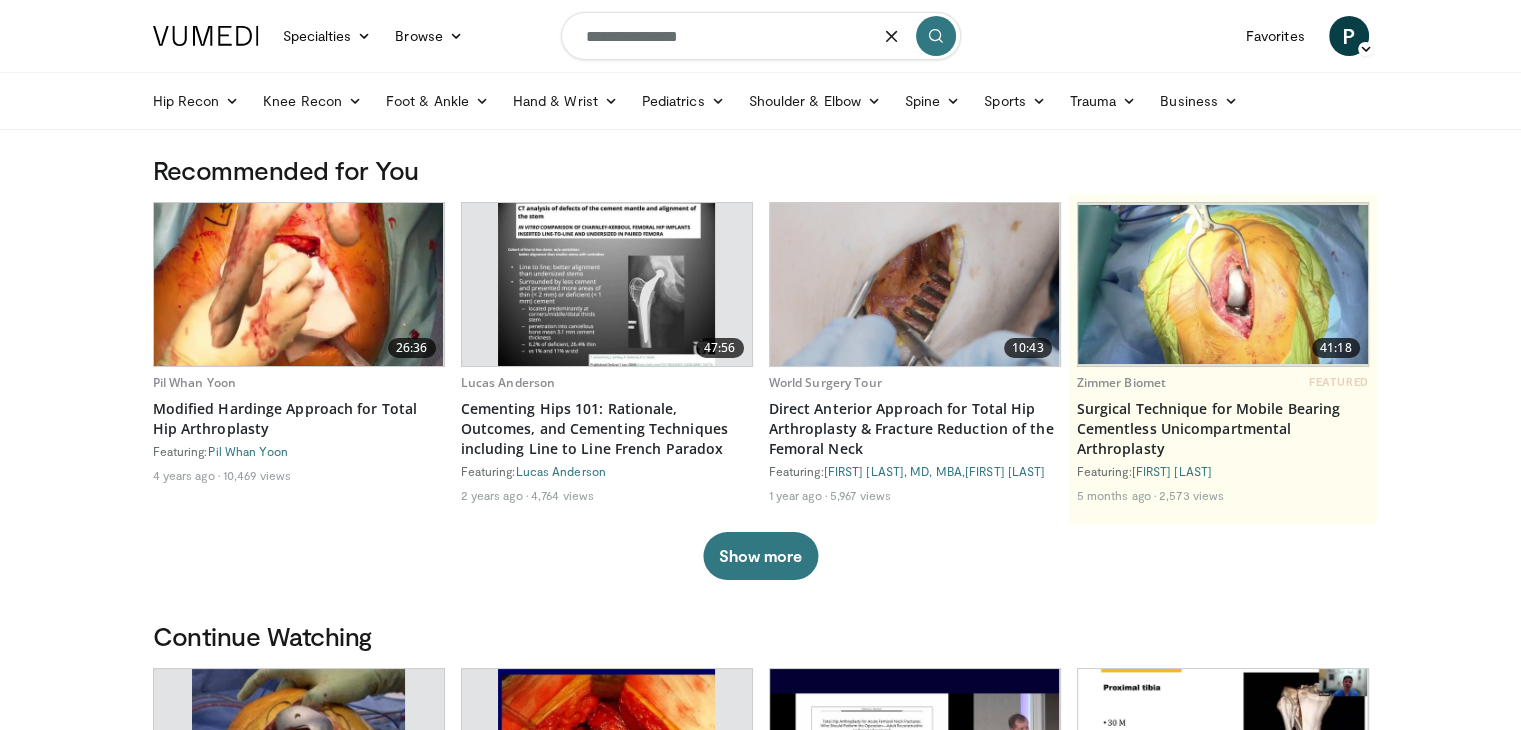 type on "**********" 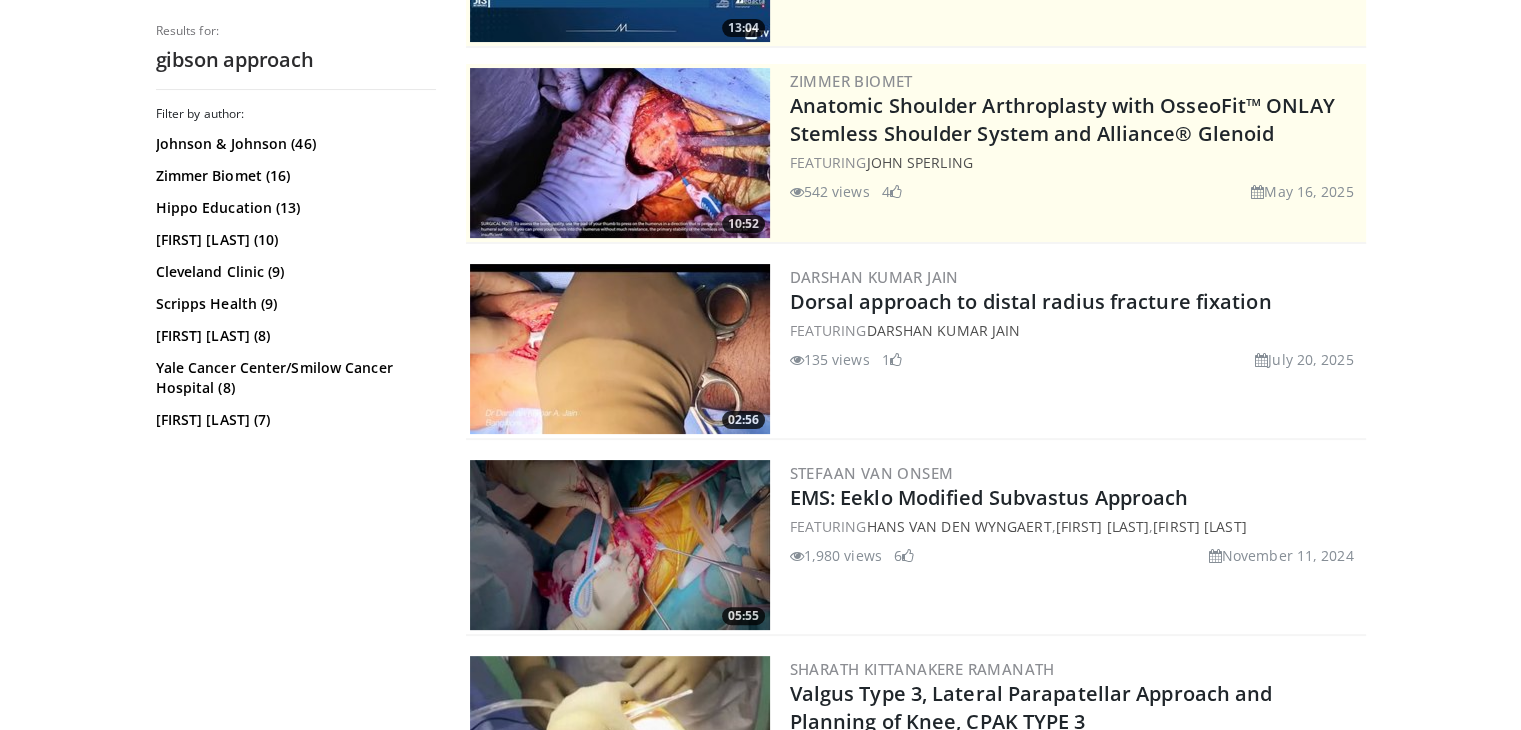 scroll, scrollTop: 0, scrollLeft: 0, axis: both 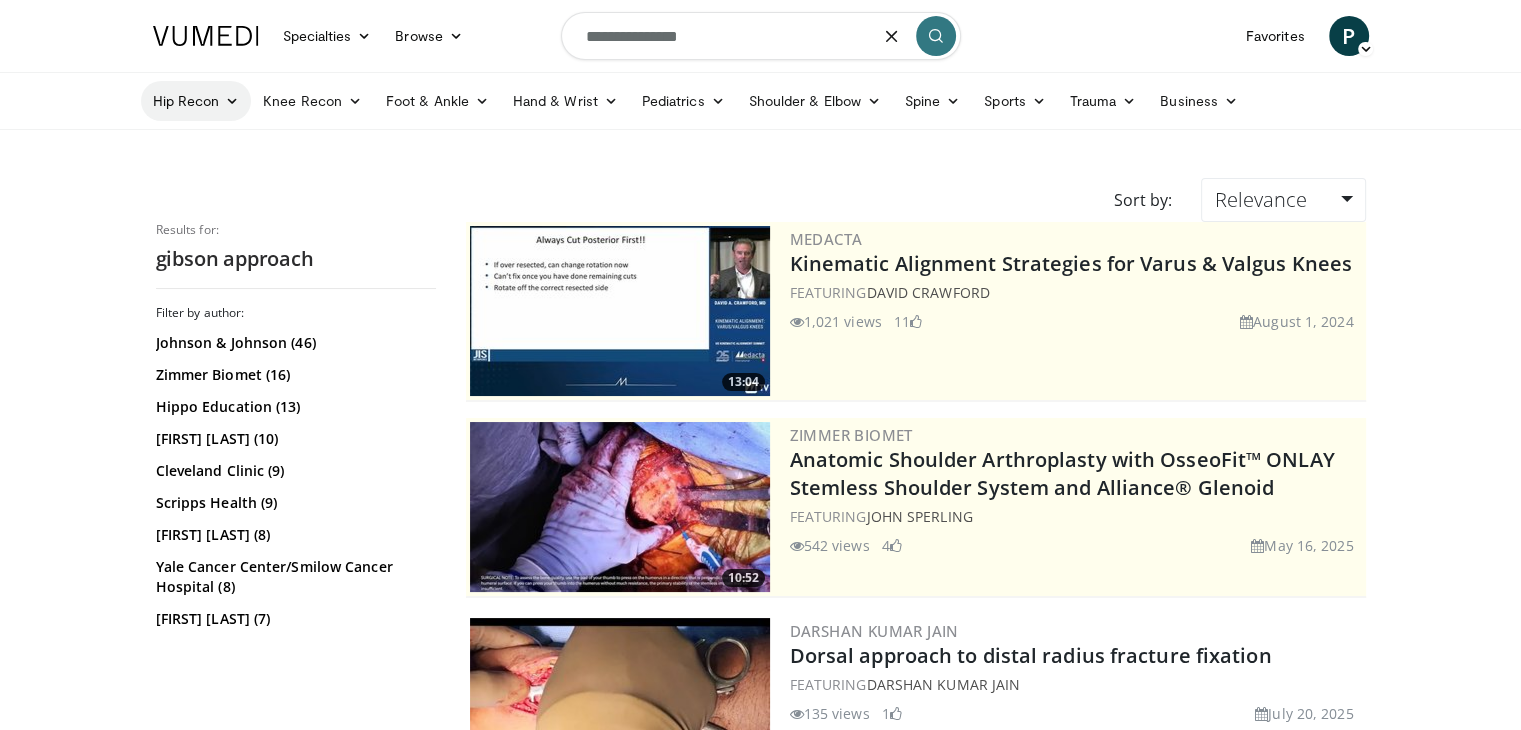 drag, startPoint x: 765, startPoint y: 54, endPoint x: 151, endPoint y: 94, distance: 615.3016 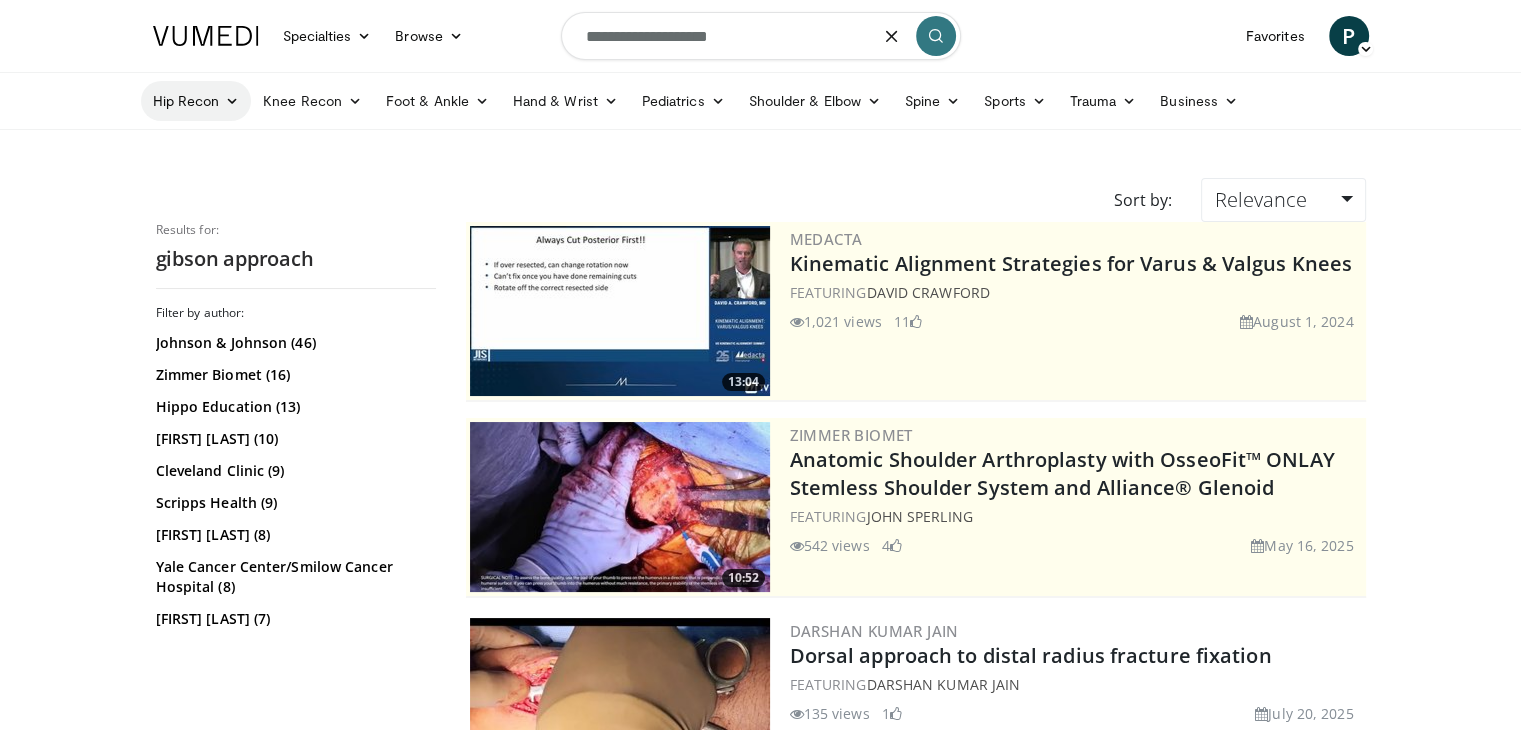 type on "**********" 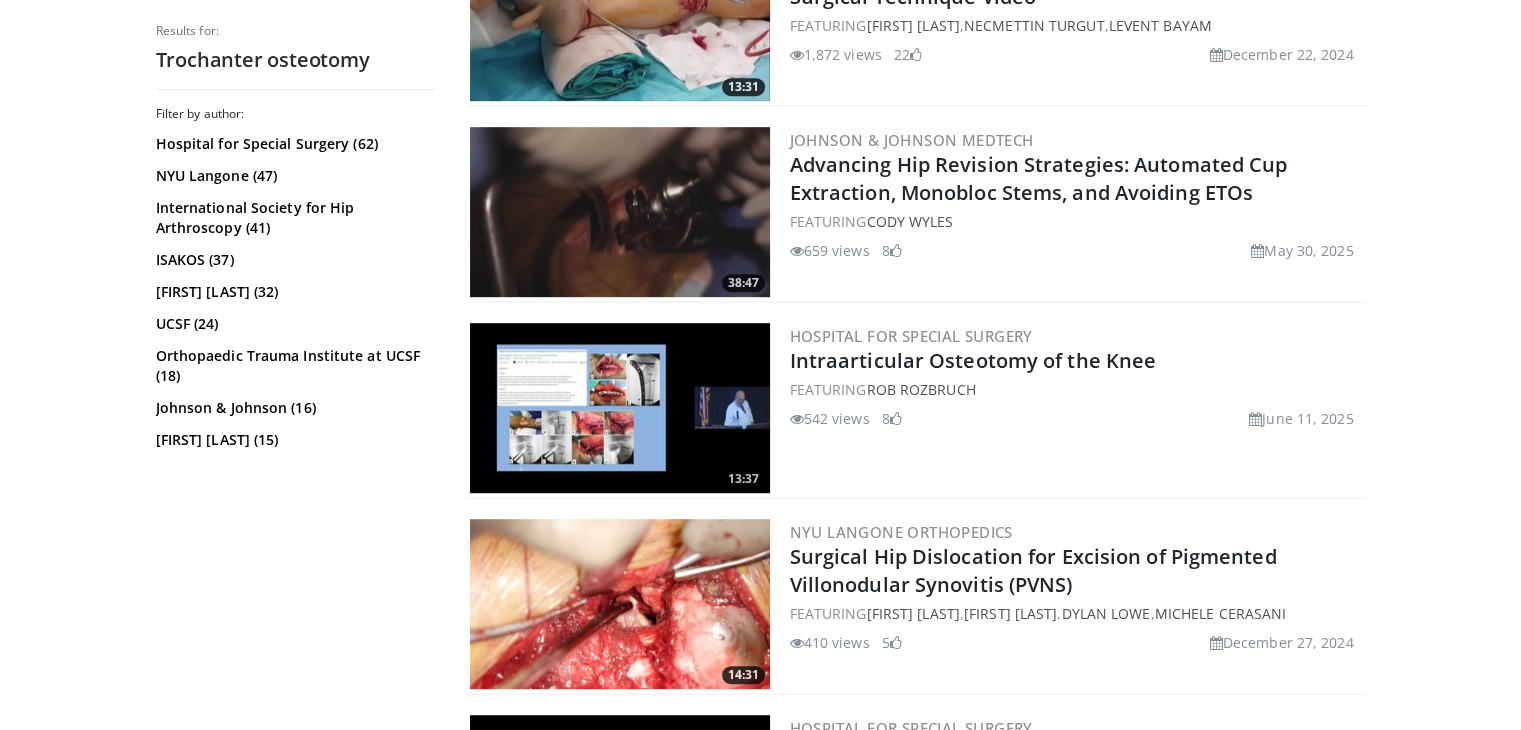 scroll, scrollTop: 0, scrollLeft: 0, axis: both 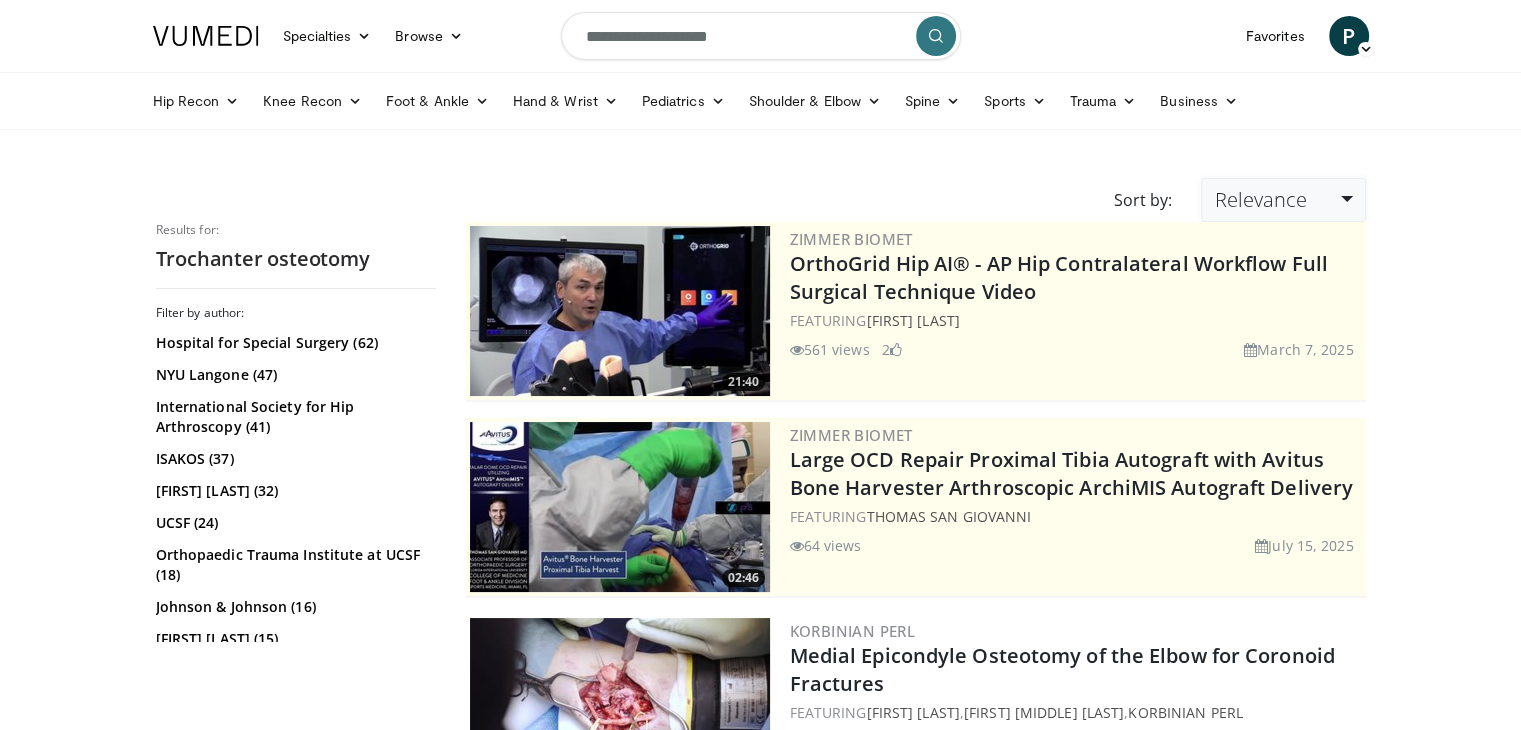click on "Relevance" at bounding box center [1260, 199] 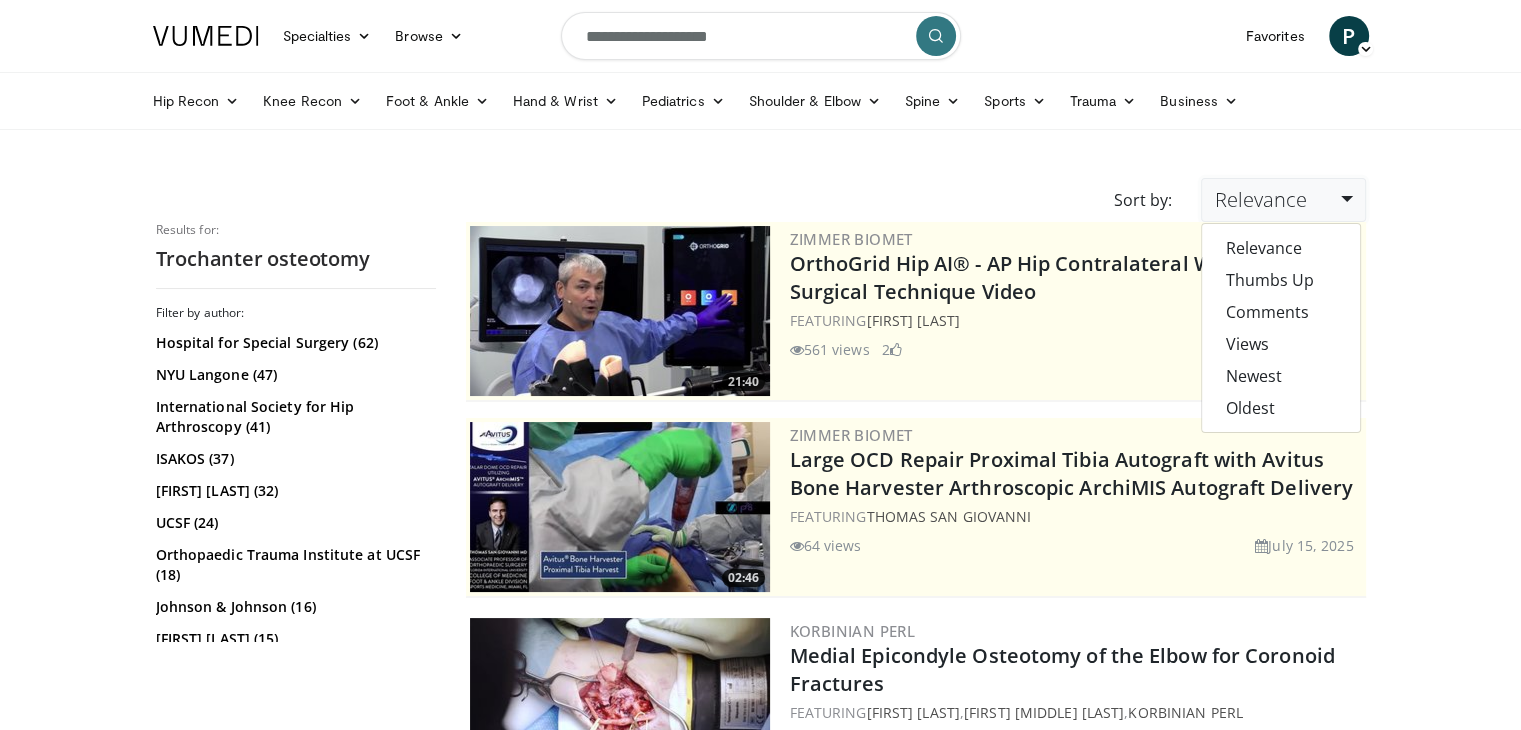 click on "Specialties
Adult & Family Medicine
Allergy, Asthma, Immunology
Anesthesiology
Cardiology
Dental
Dermatology
Endocrinology
Gastroenterology & Hepatology
General Surgery
Hematology & Oncology
Infectious Disease
Nephrology
Neurology
Neurosurgery
Obstetrics & Gynecology
Ophthalmology
Oral Maxillofacial
Orthopaedics
Otolaryngology
Pediatrics
Plastic Surgery
Podiatry
Psychiatry
Pulmonology
Radiation Oncology
Radiology
Rheumatology
Urology" at bounding box center (760, 2888) 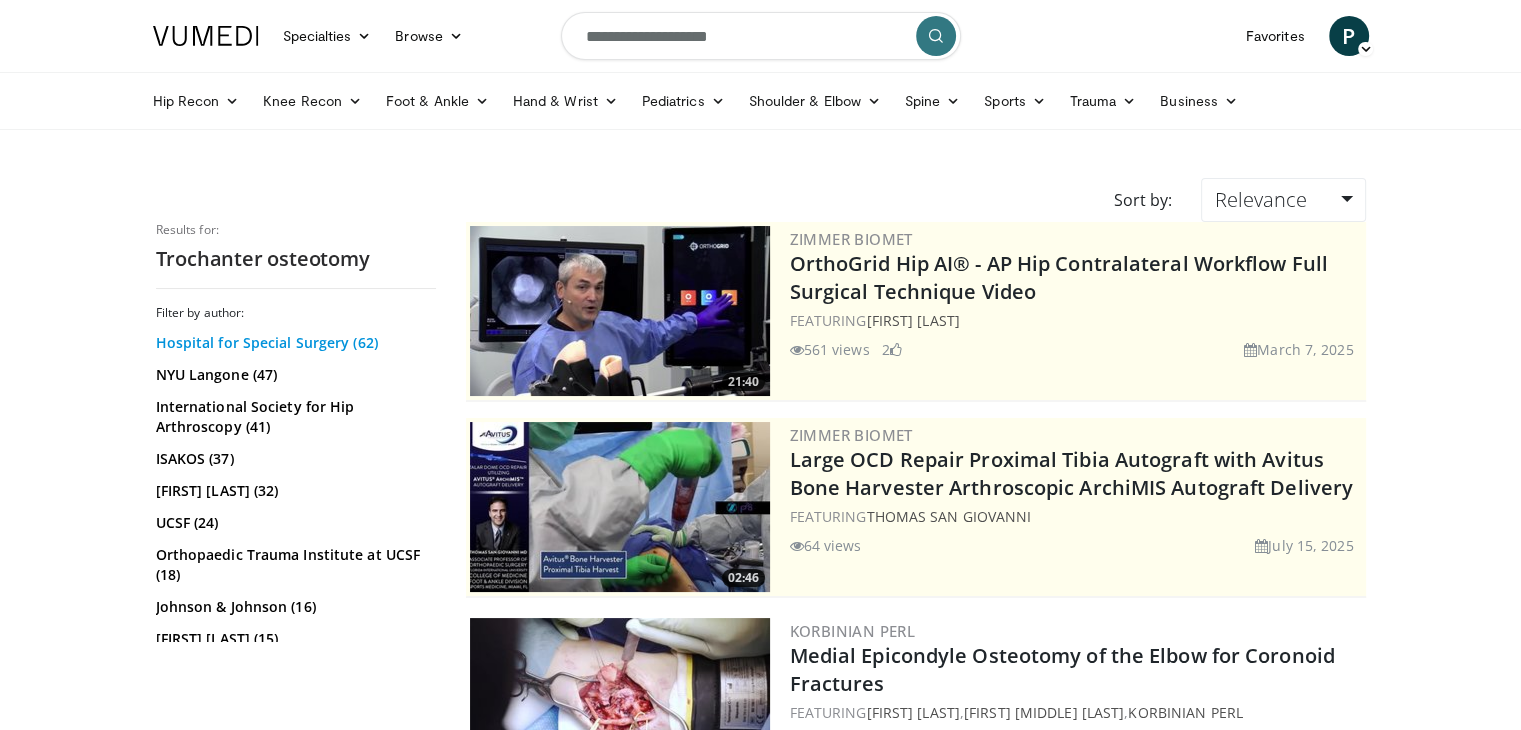 click on "Hospital for Special Surgery (62)" at bounding box center (293, 343) 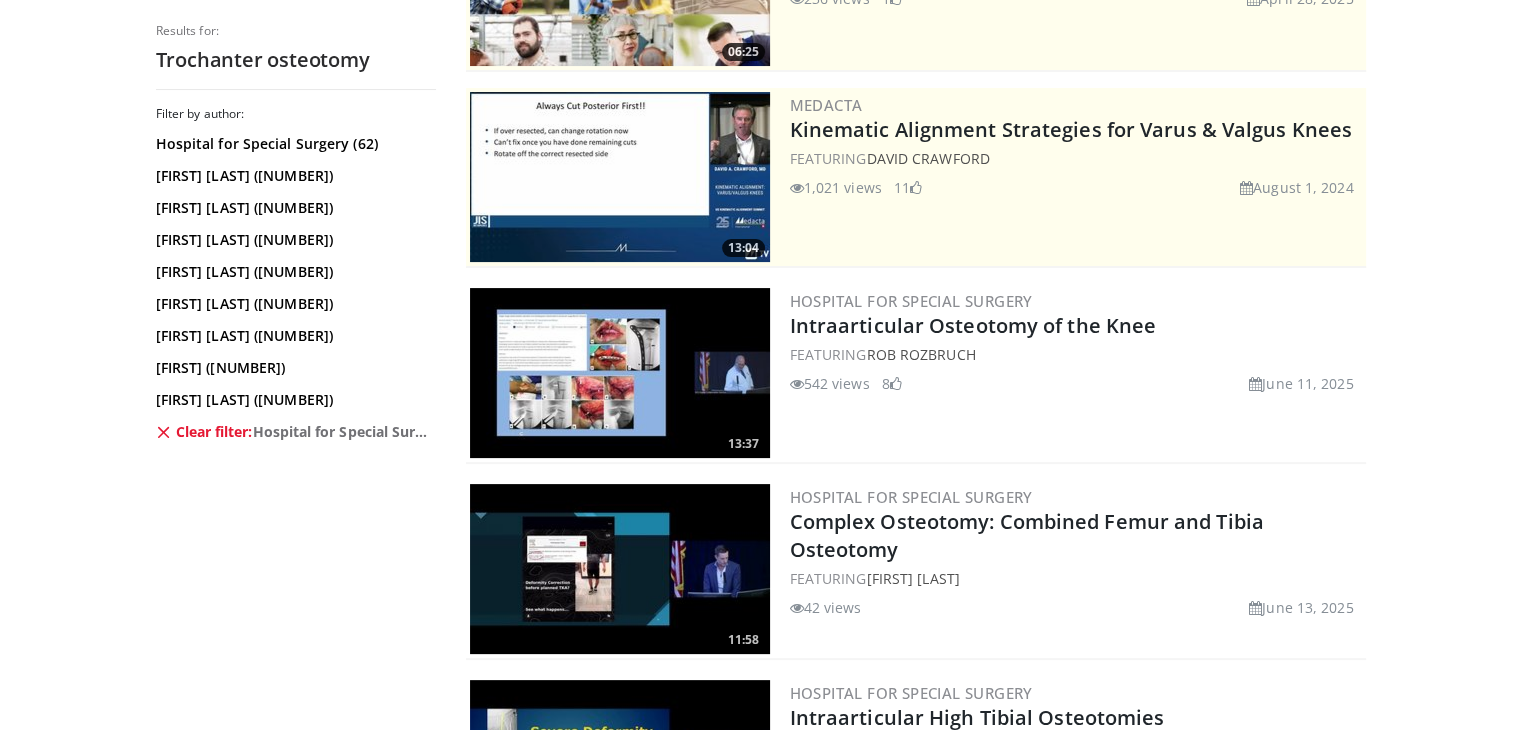 scroll, scrollTop: 0, scrollLeft: 0, axis: both 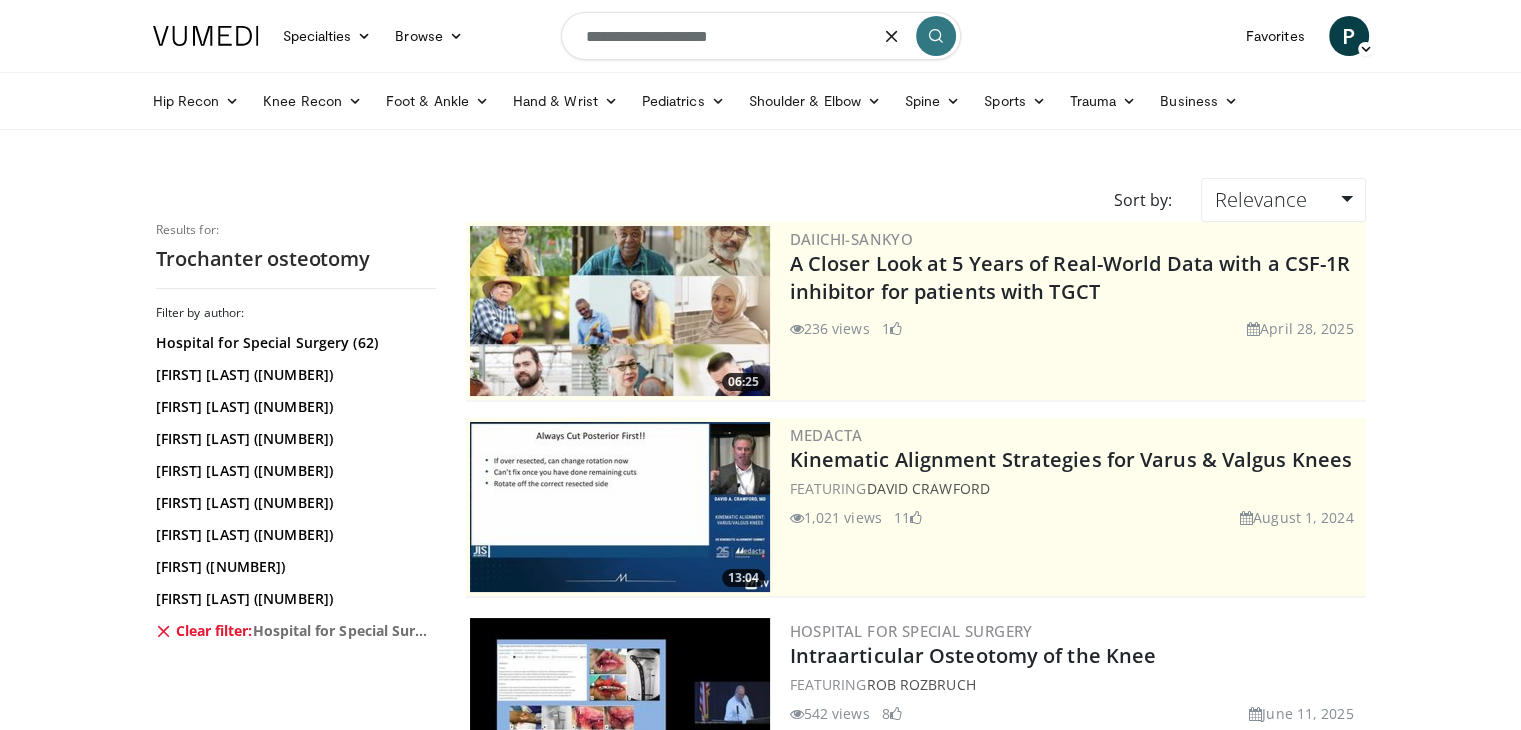 click on "**********" at bounding box center (761, 36) 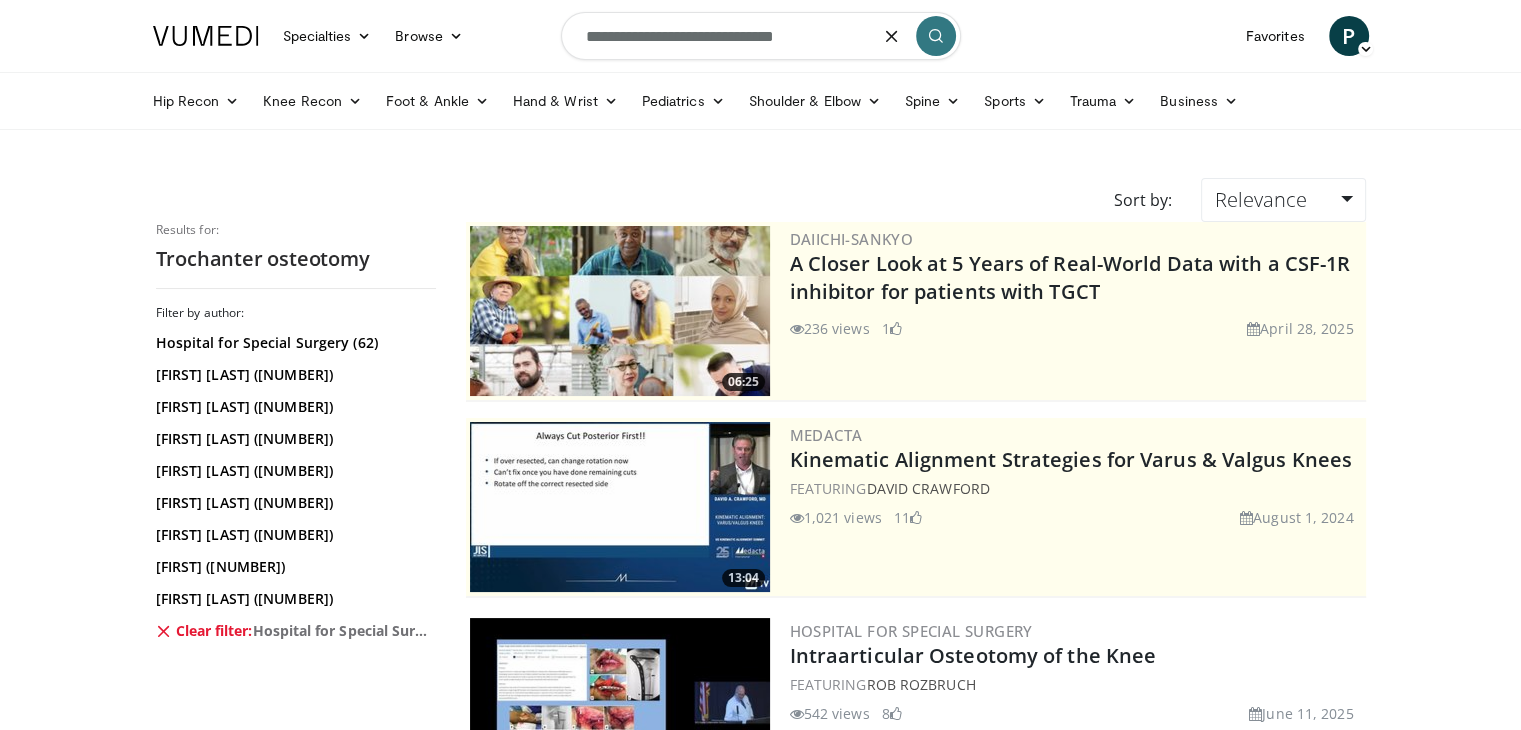 type on "**********" 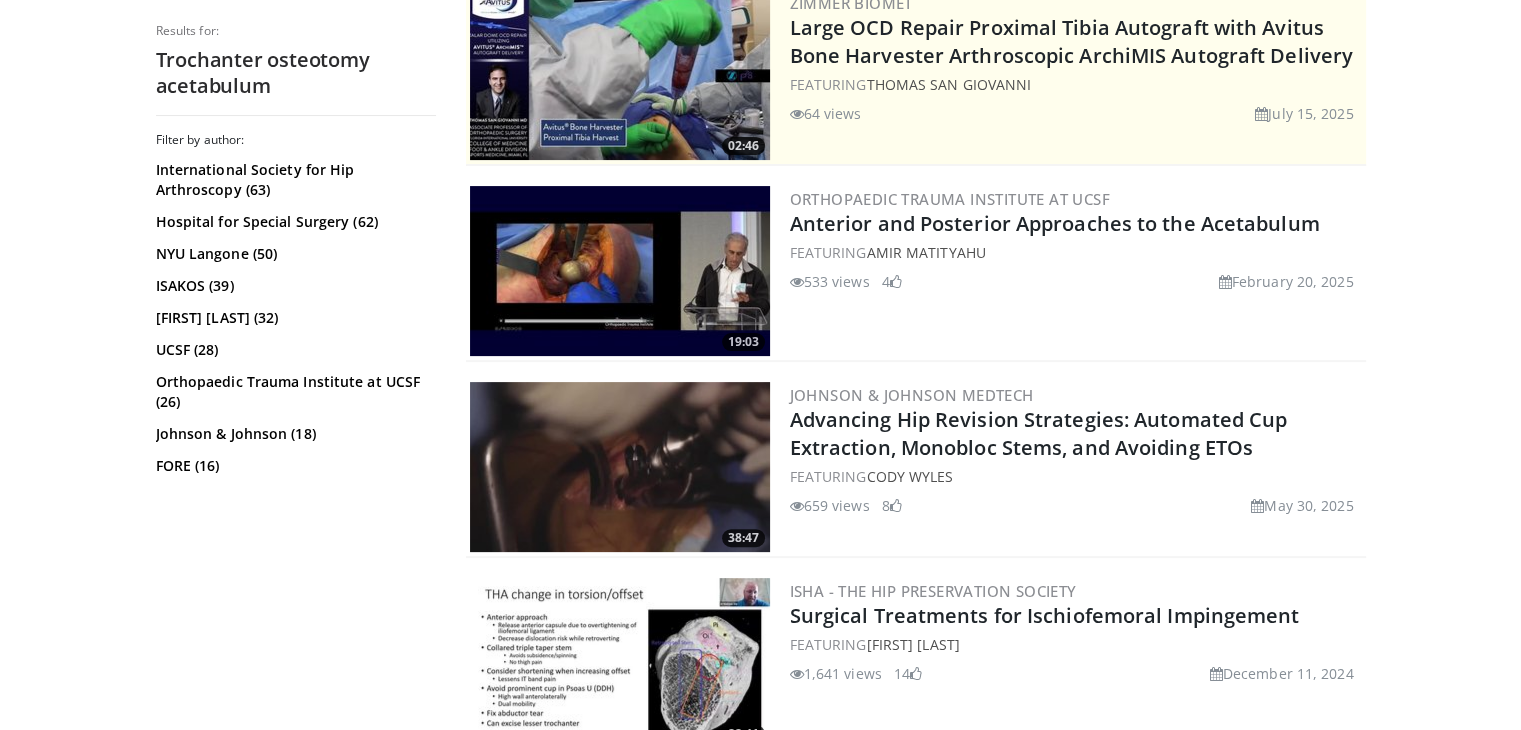 scroll, scrollTop: 436, scrollLeft: 0, axis: vertical 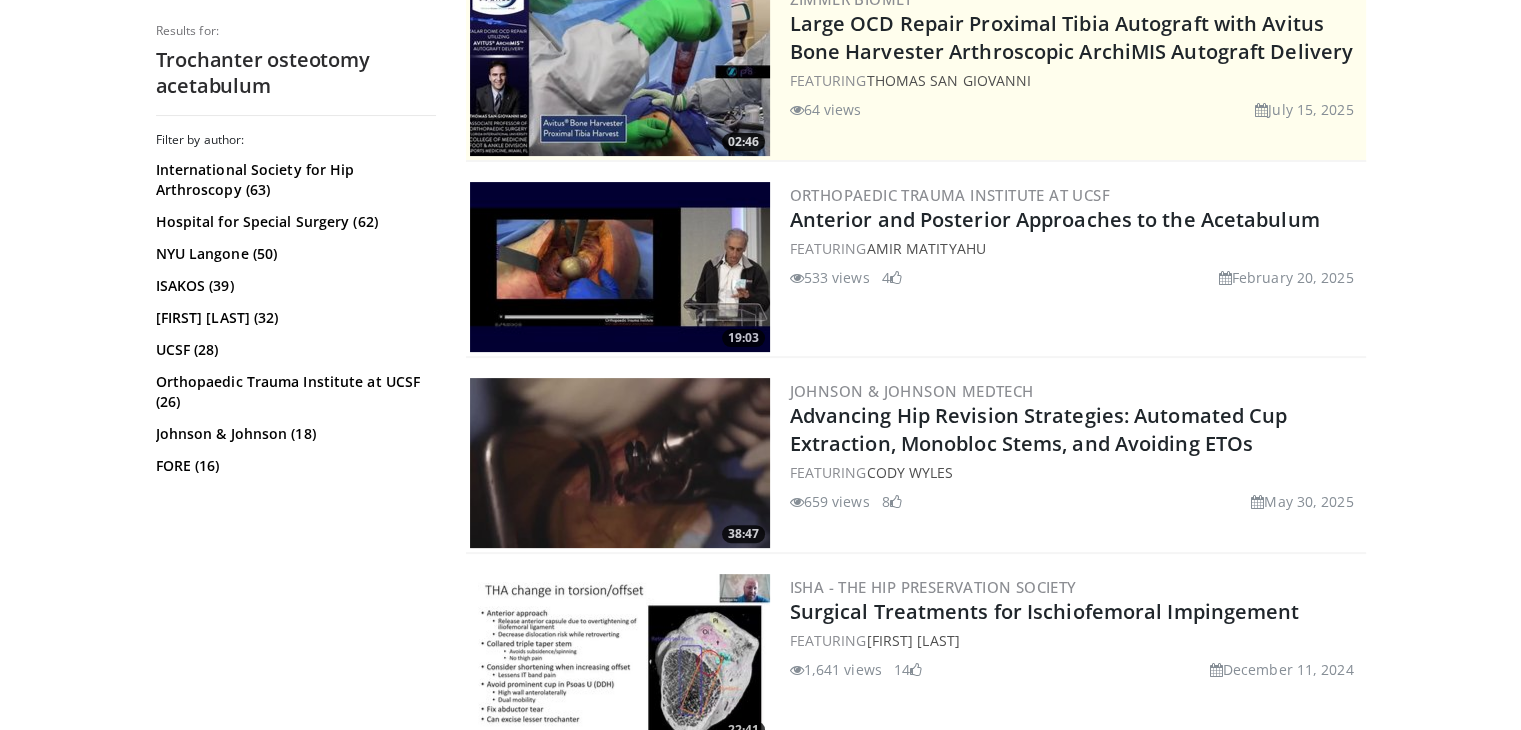click at bounding box center [620, 267] 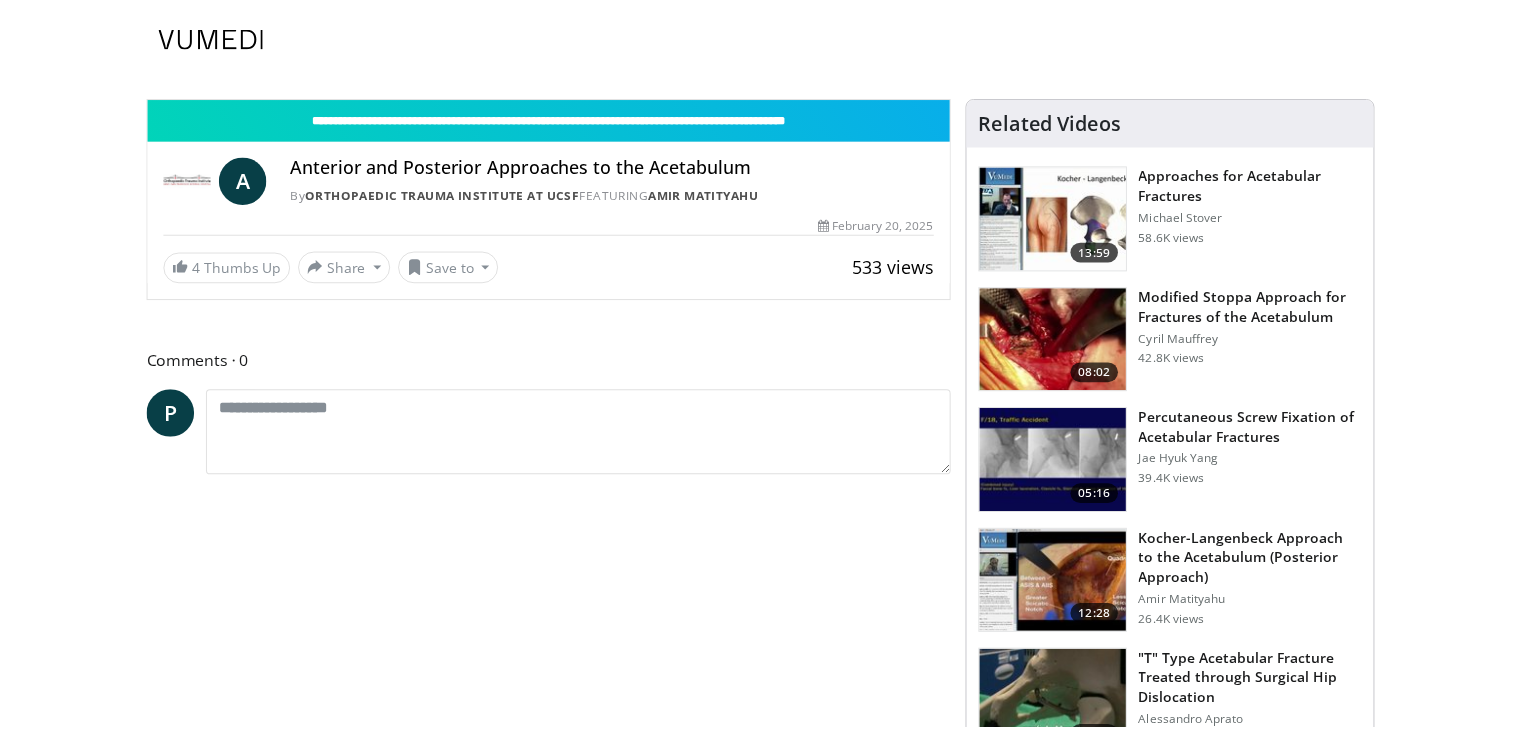 scroll, scrollTop: 0, scrollLeft: 0, axis: both 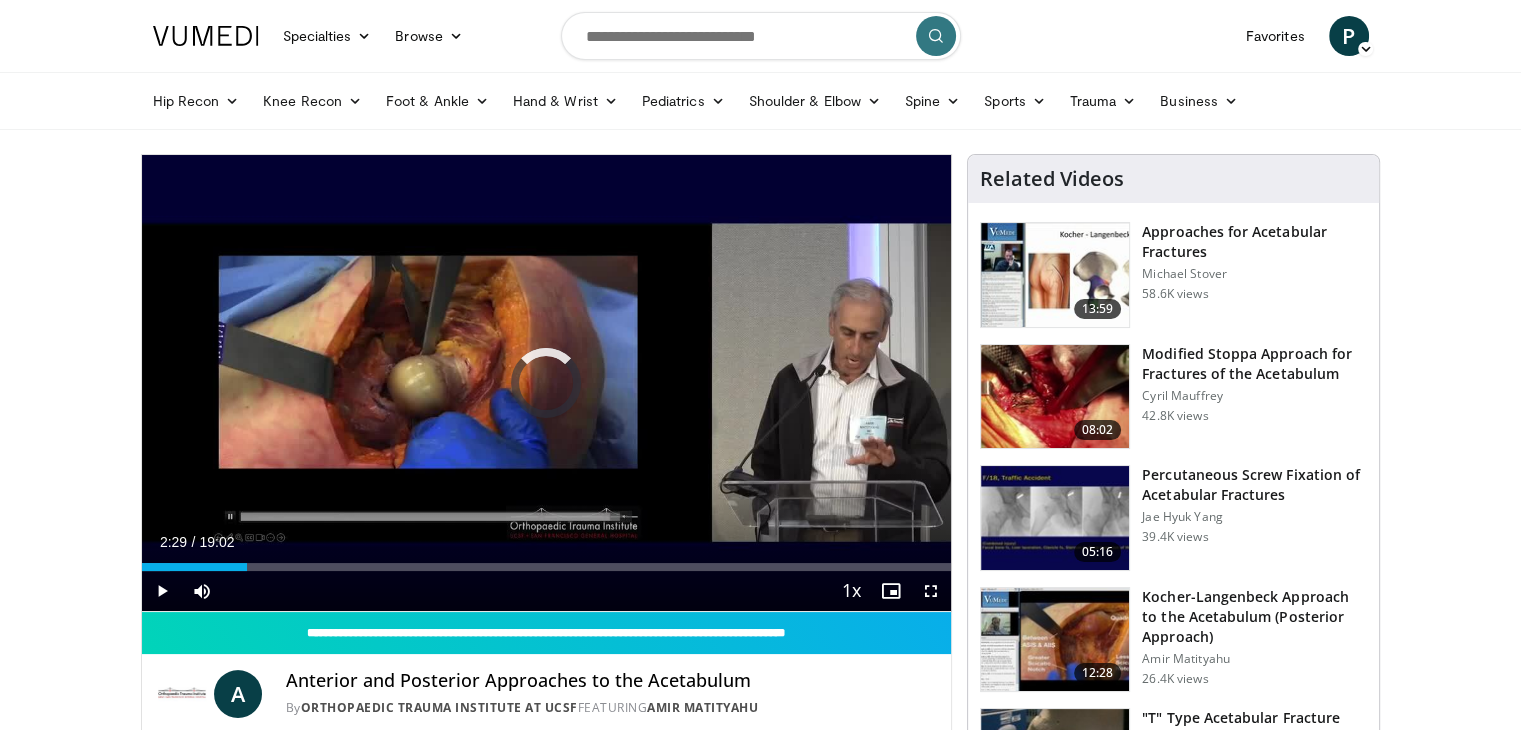 click on "Loaded :  3.49% 02:29 02:29" at bounding box center [547, 561] 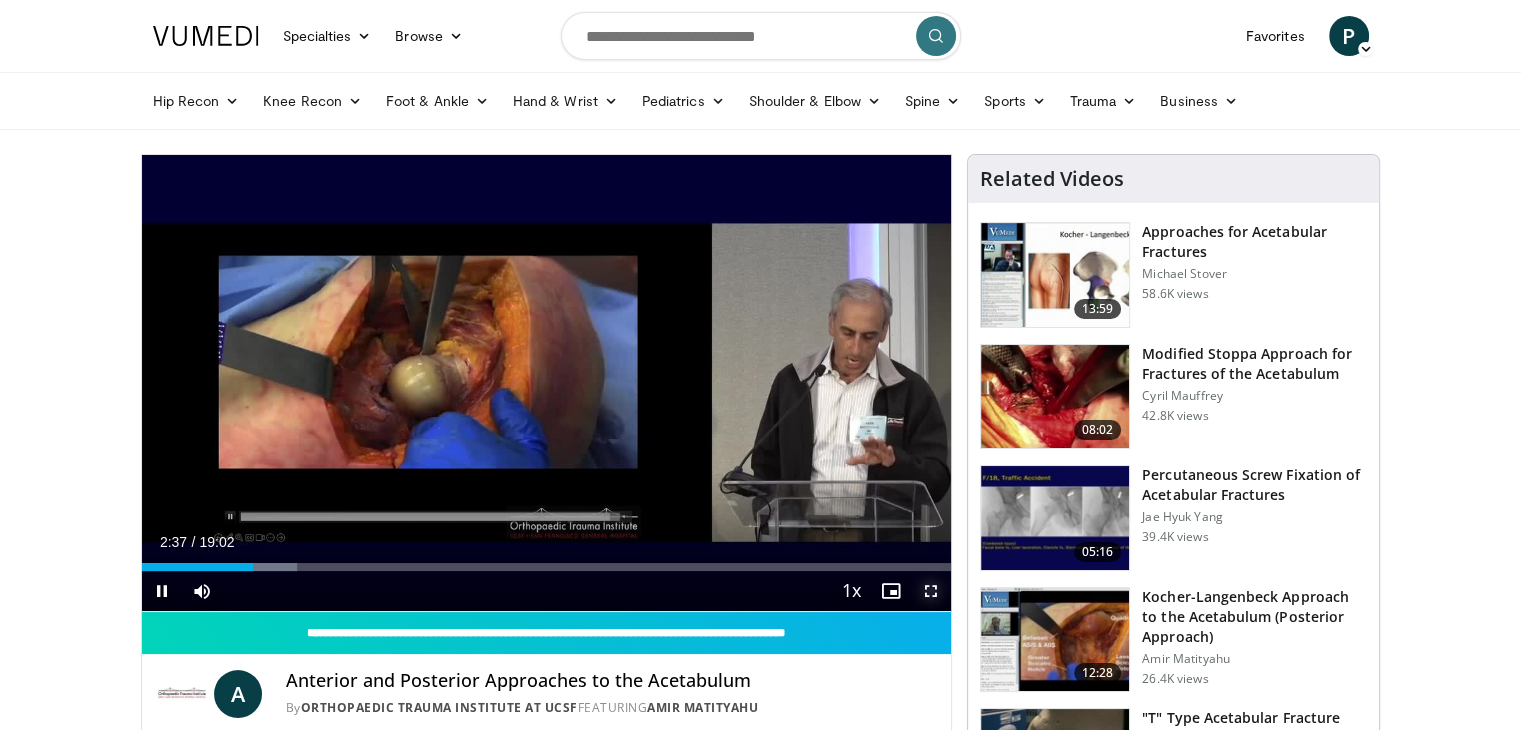 click at bounding box center [931, 591] 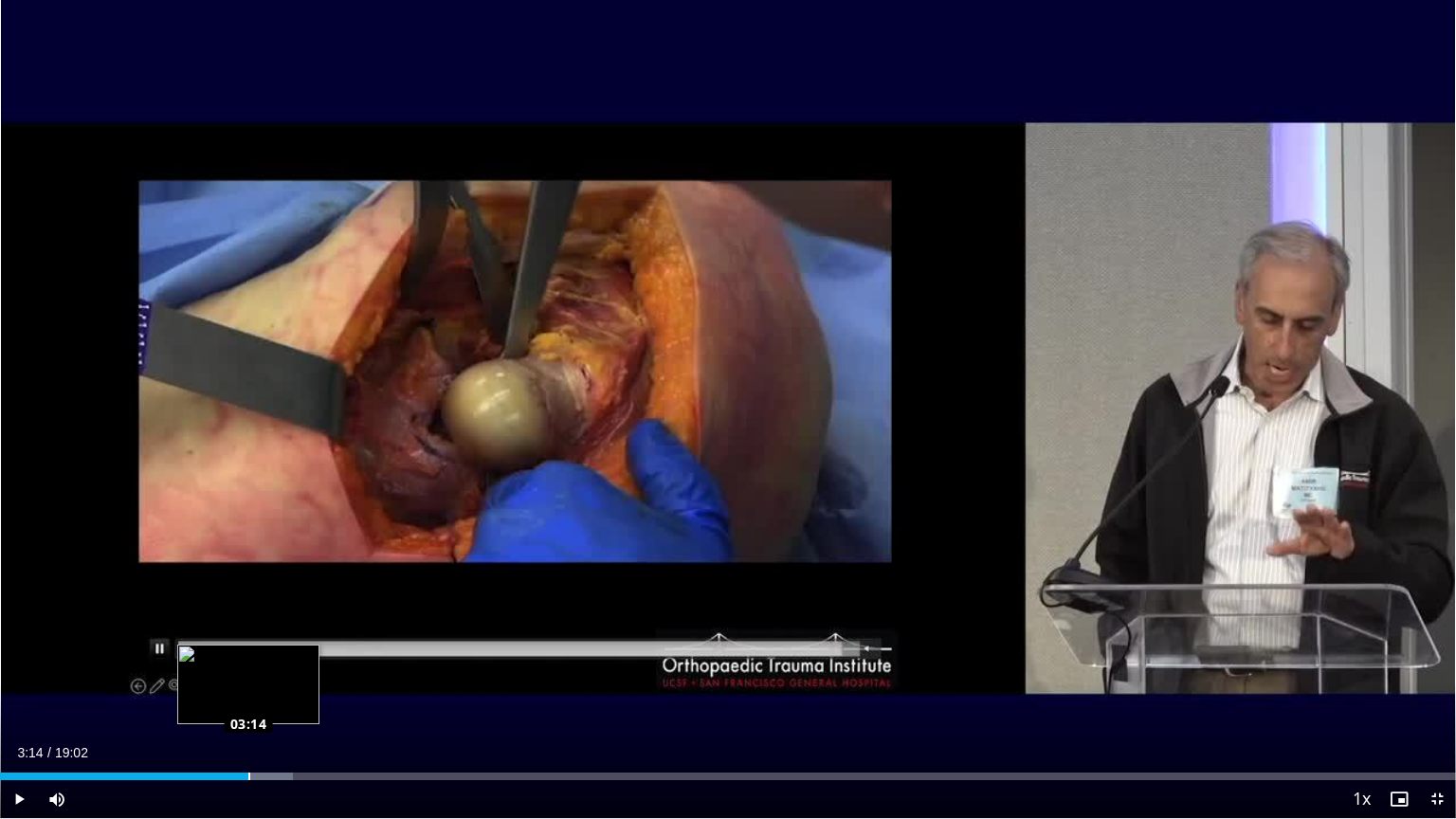 click on "Loaded :  20.09% 03:14 03:14" at bounding box center [728, 771] 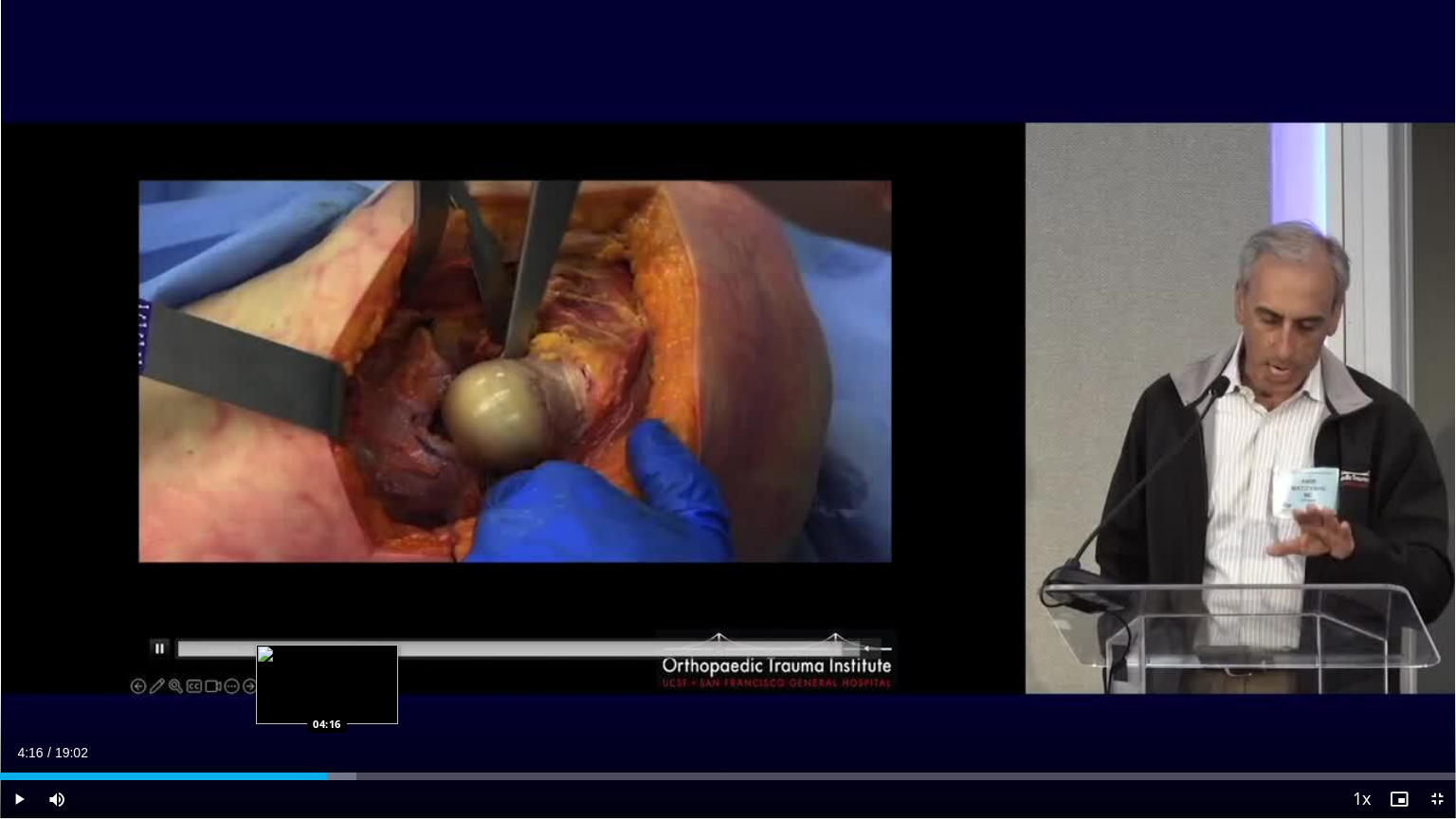 click on "Loaded :  24.46% 04:16 04:16" at bounding box center [728, 776] 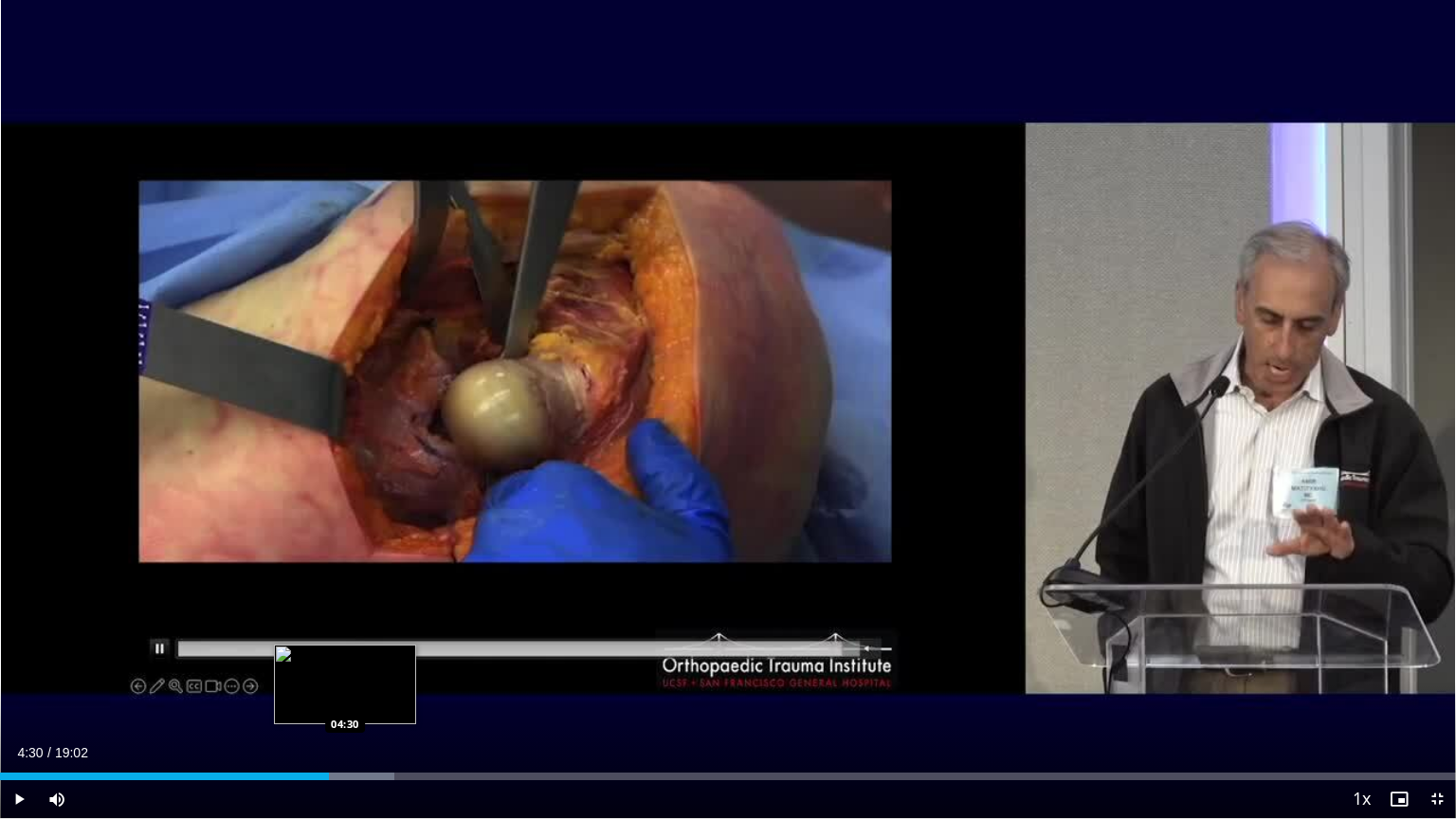 click at bounding box center (342, 776) 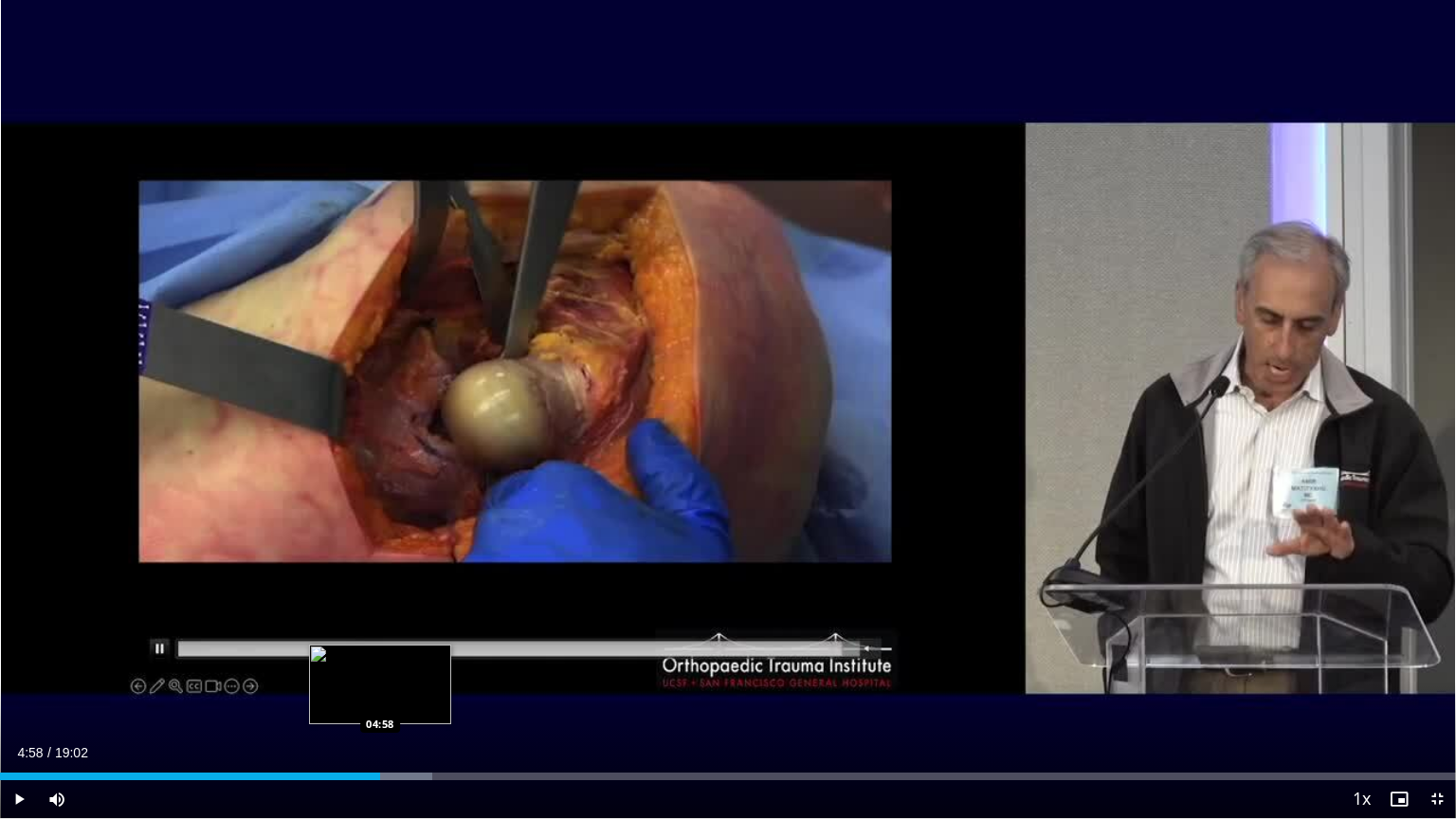 click on "Loaded :  29.70% 04:58 04:58" at bounding box center (728, 776) 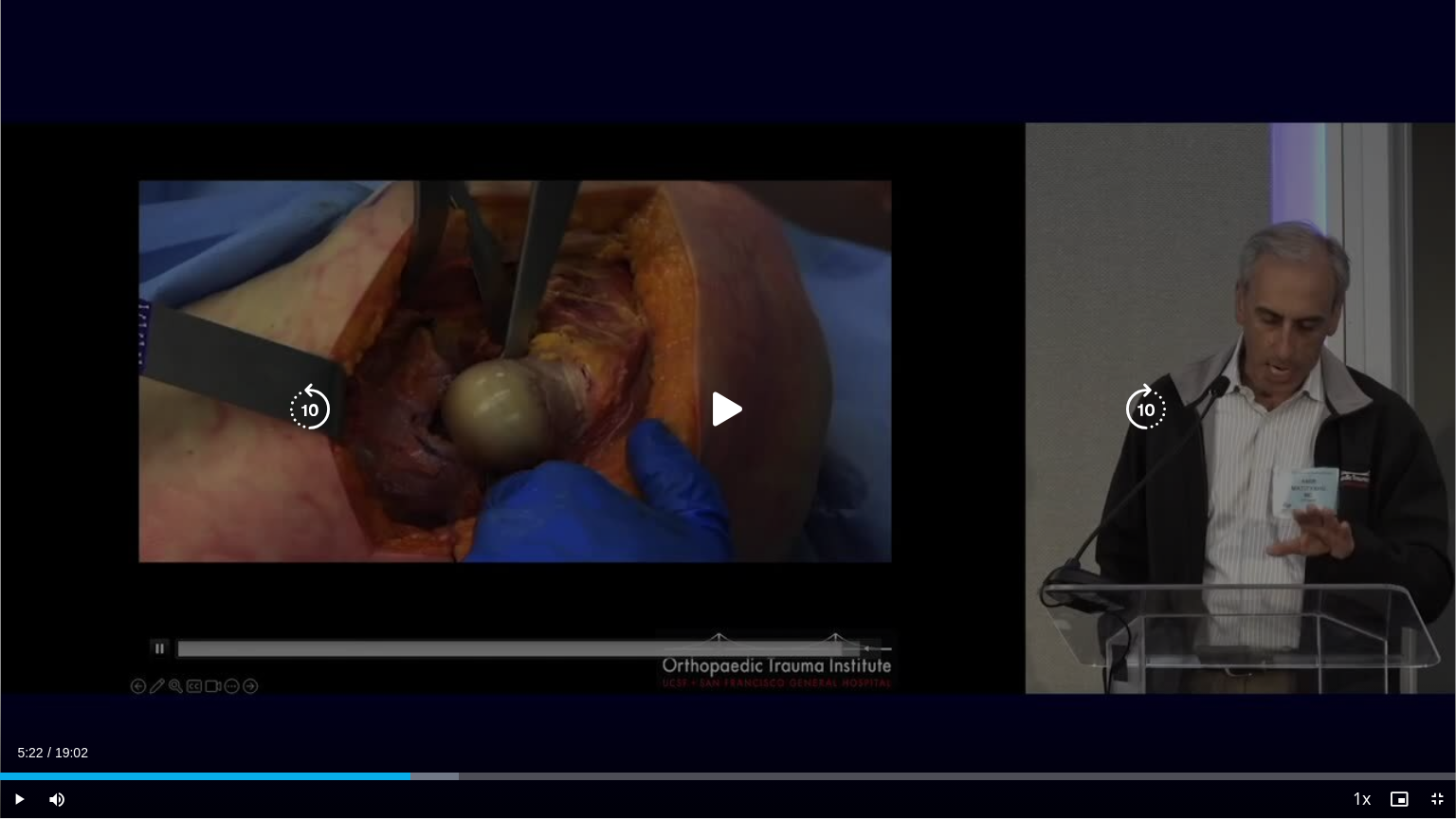 click at bounding box center (401, 776) 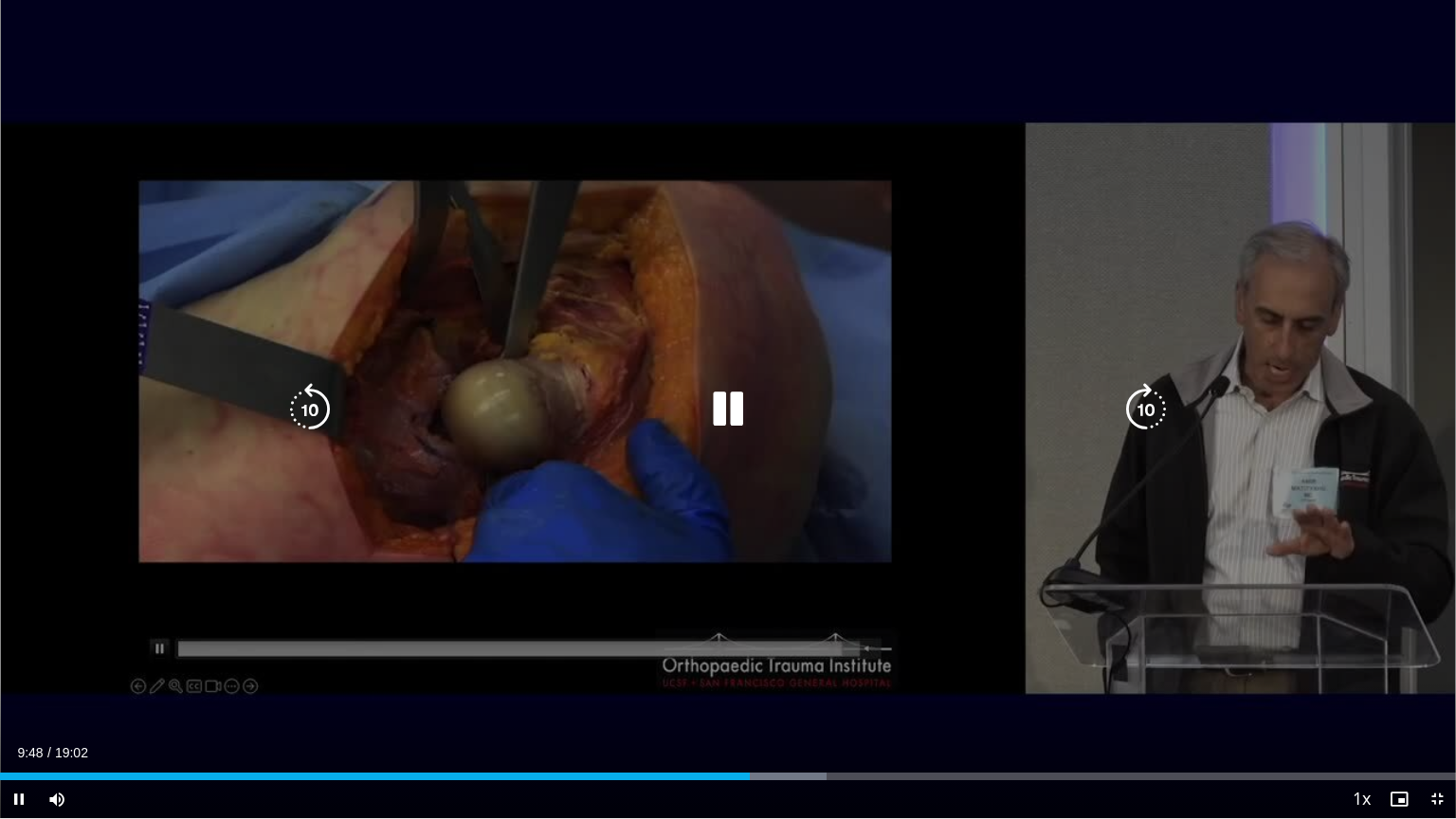 click on "10 seconds
Tap to unmute" at bounding box center [728, 409] 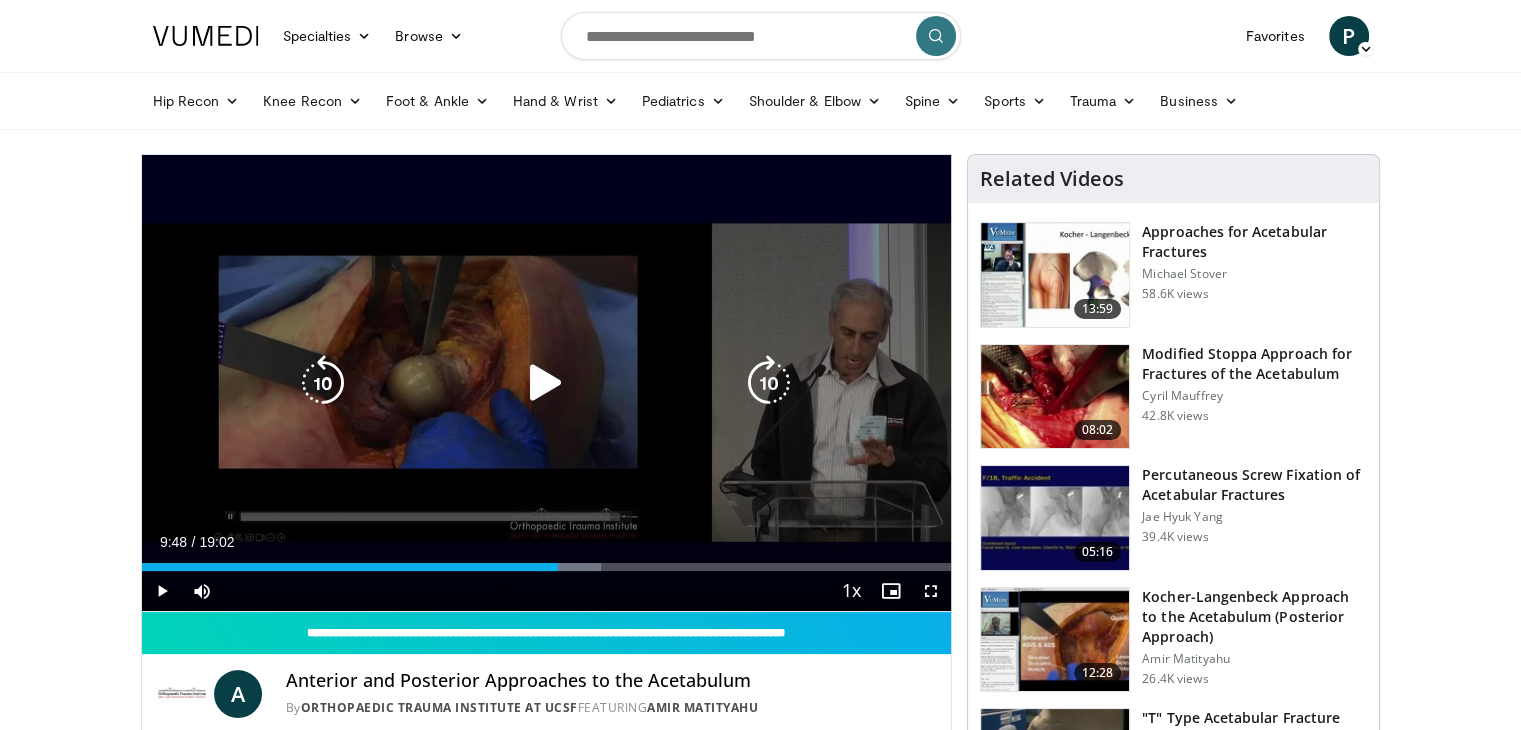click at bounding box center (546, 383) 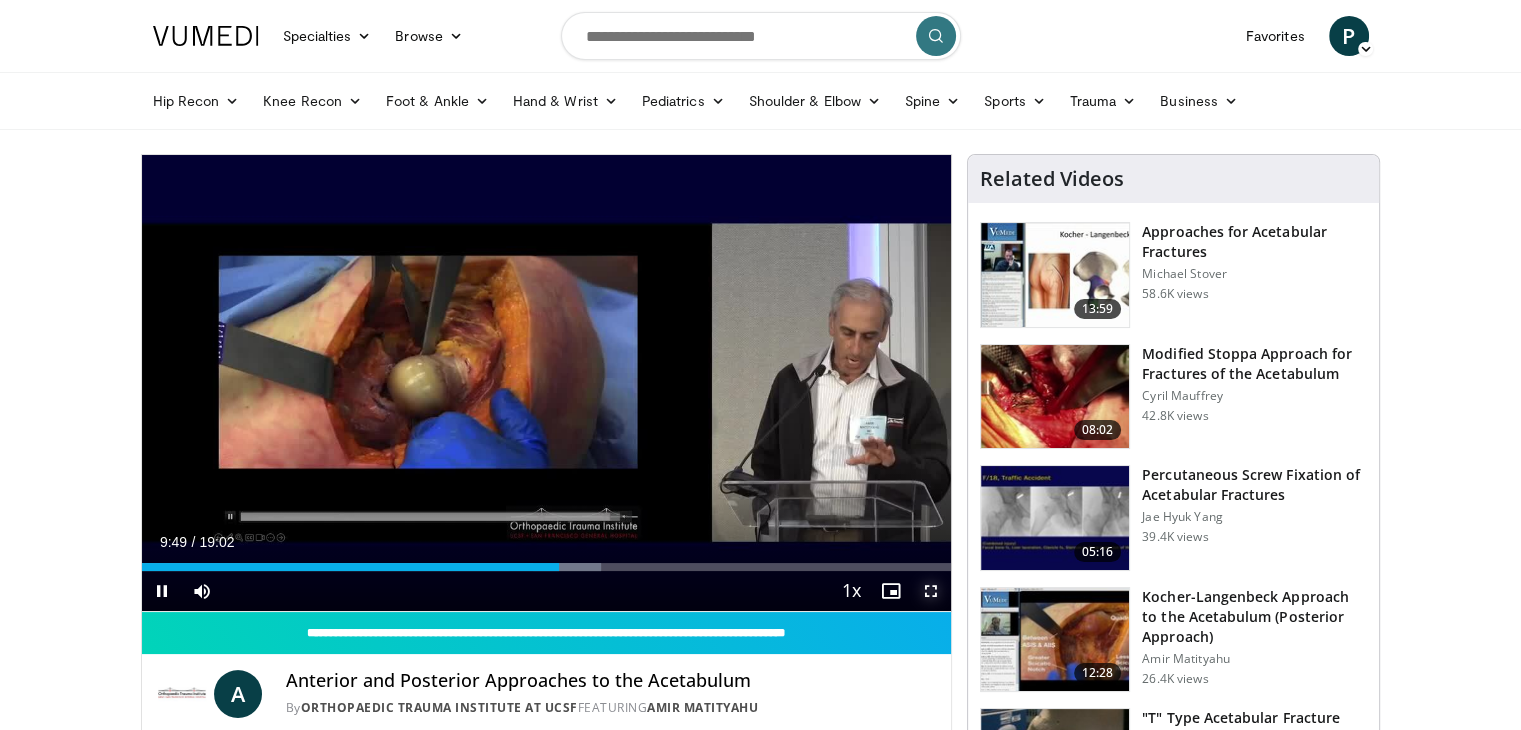 click at bounding box center [931, 591] 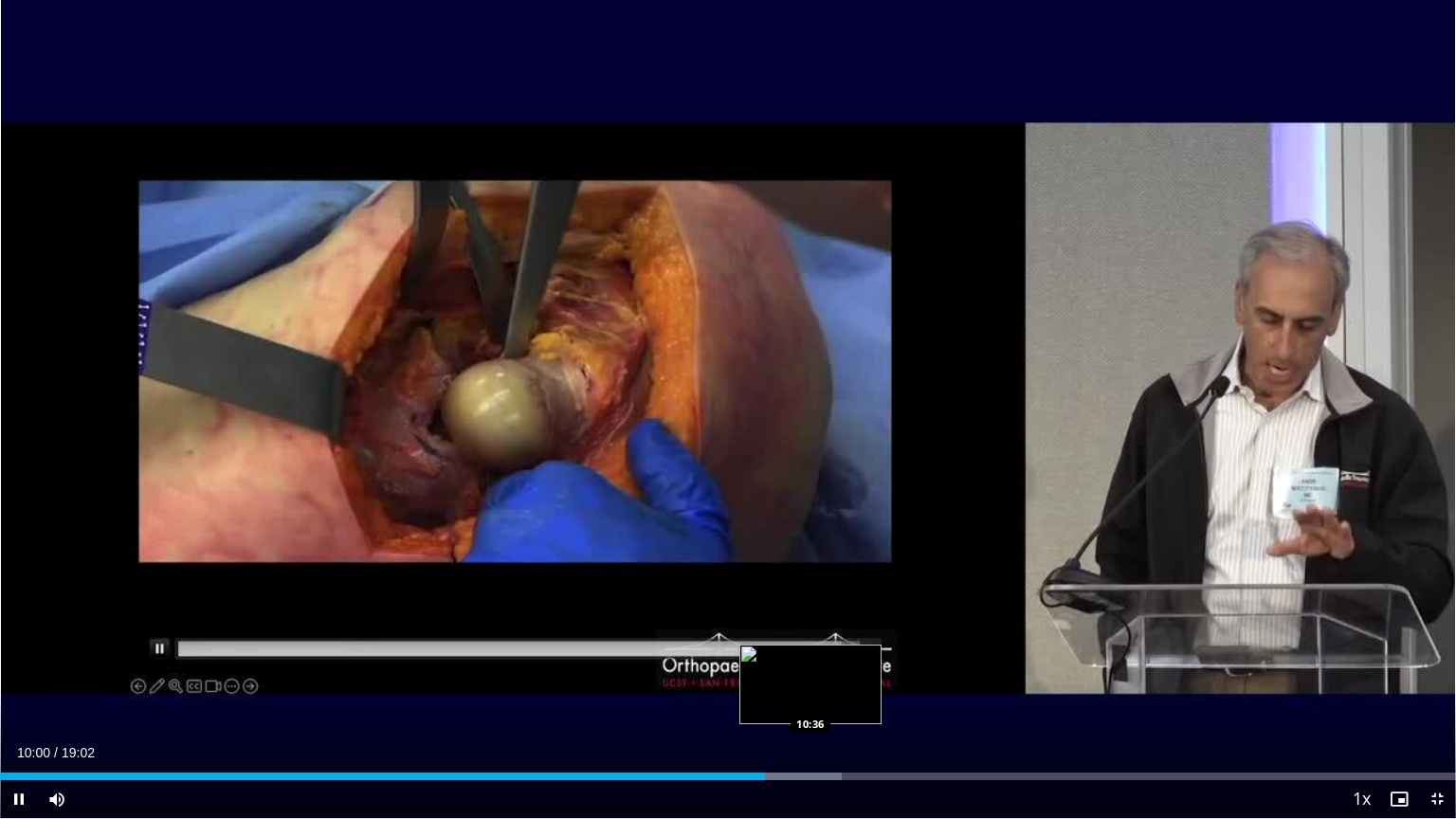 click on "Loaded :  57.82% 10:00 10:36" at bounding box center [728, 771] 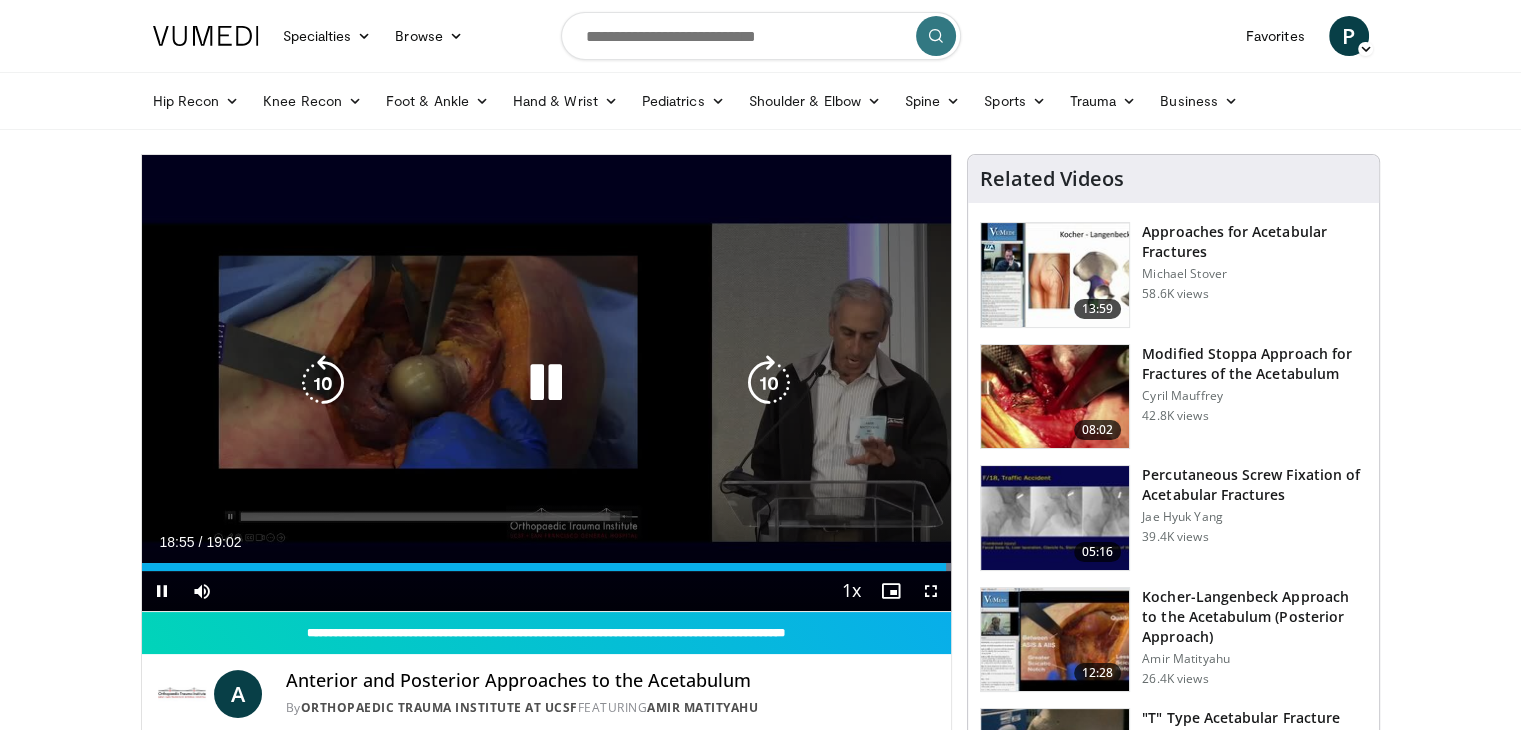click at bounding box center [546, 383] 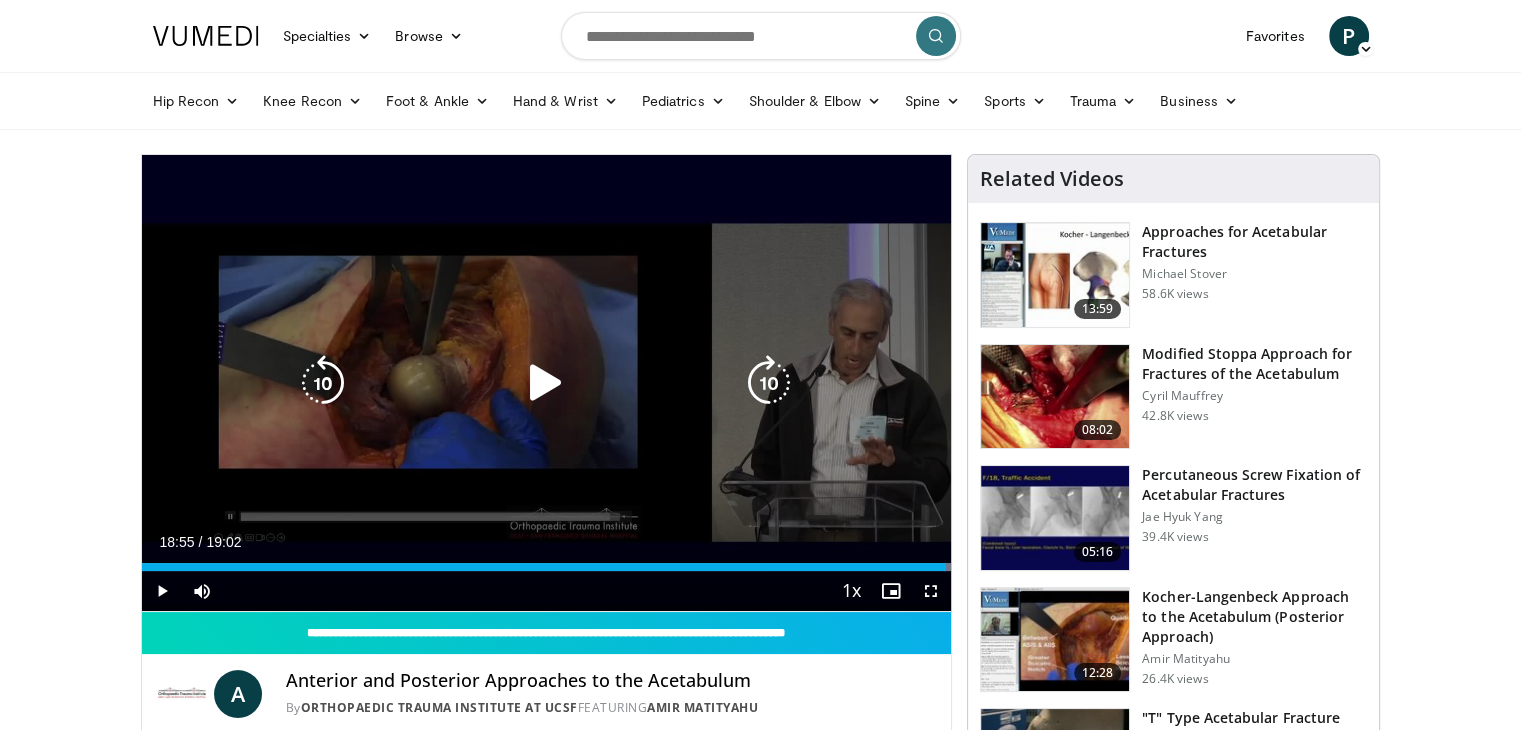 click at bounding box center (546, 383) 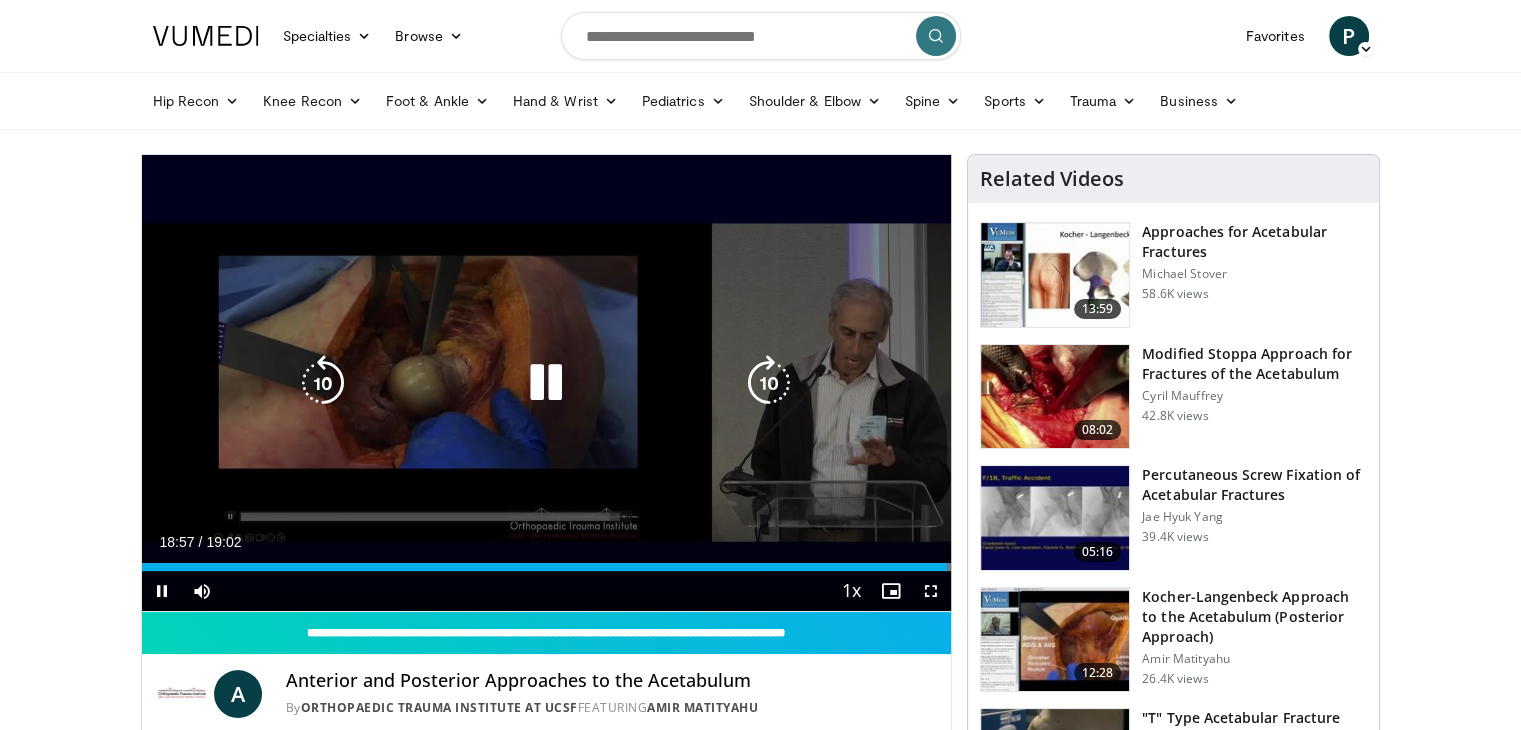 click at bounding box center (546, 383) 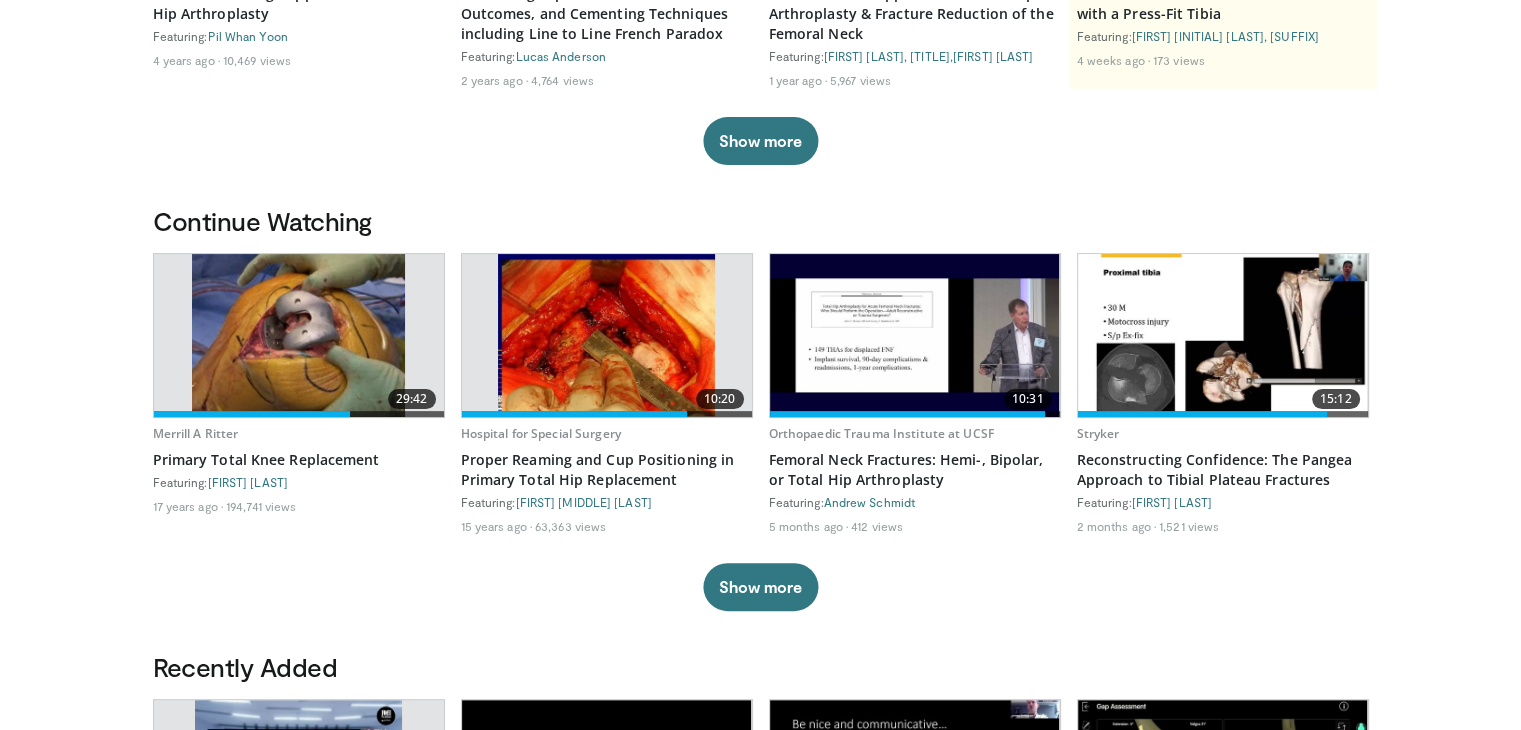 scroll, scrollTop: 0, scrollLeft: 0, axis: both 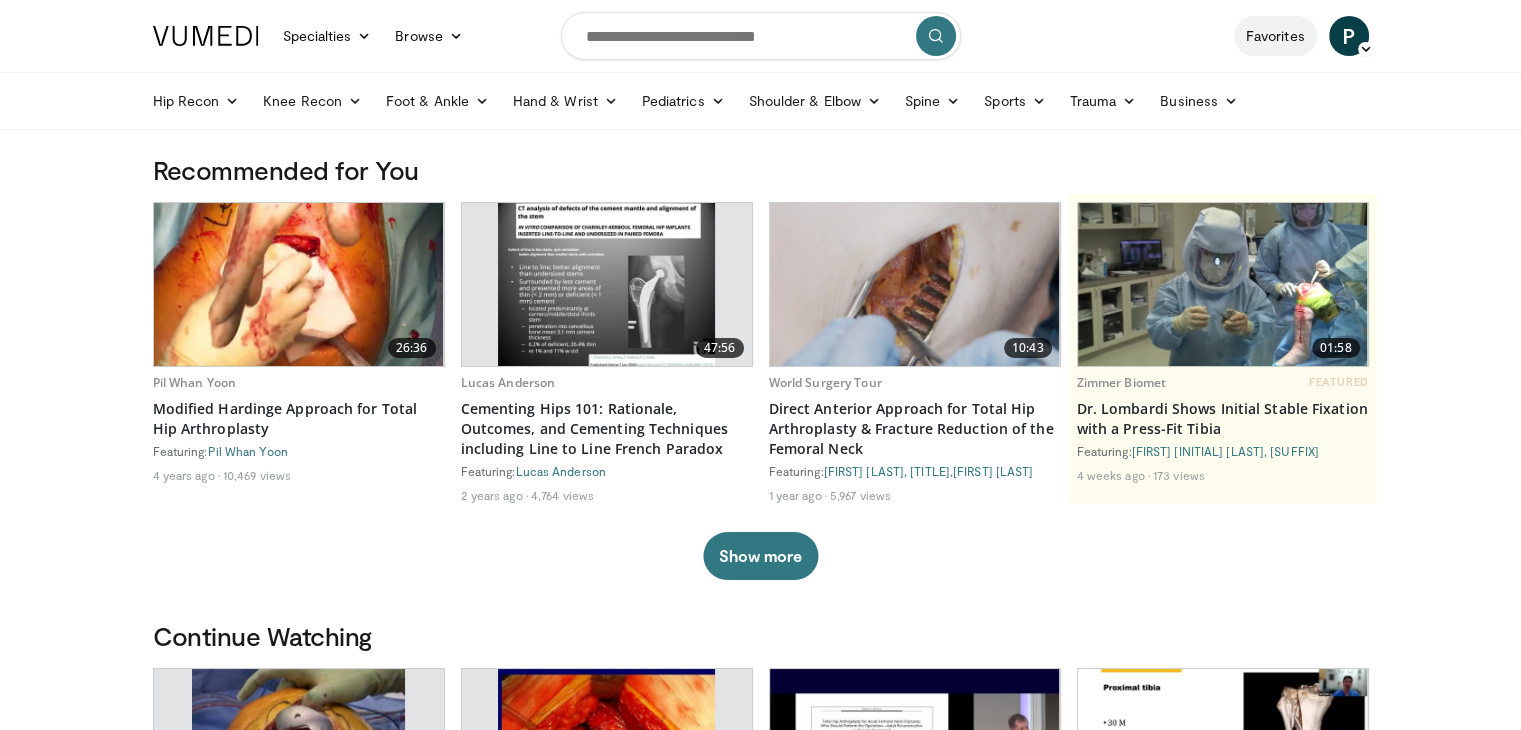 click on "Favorites" at bounding box center [1275, 36] 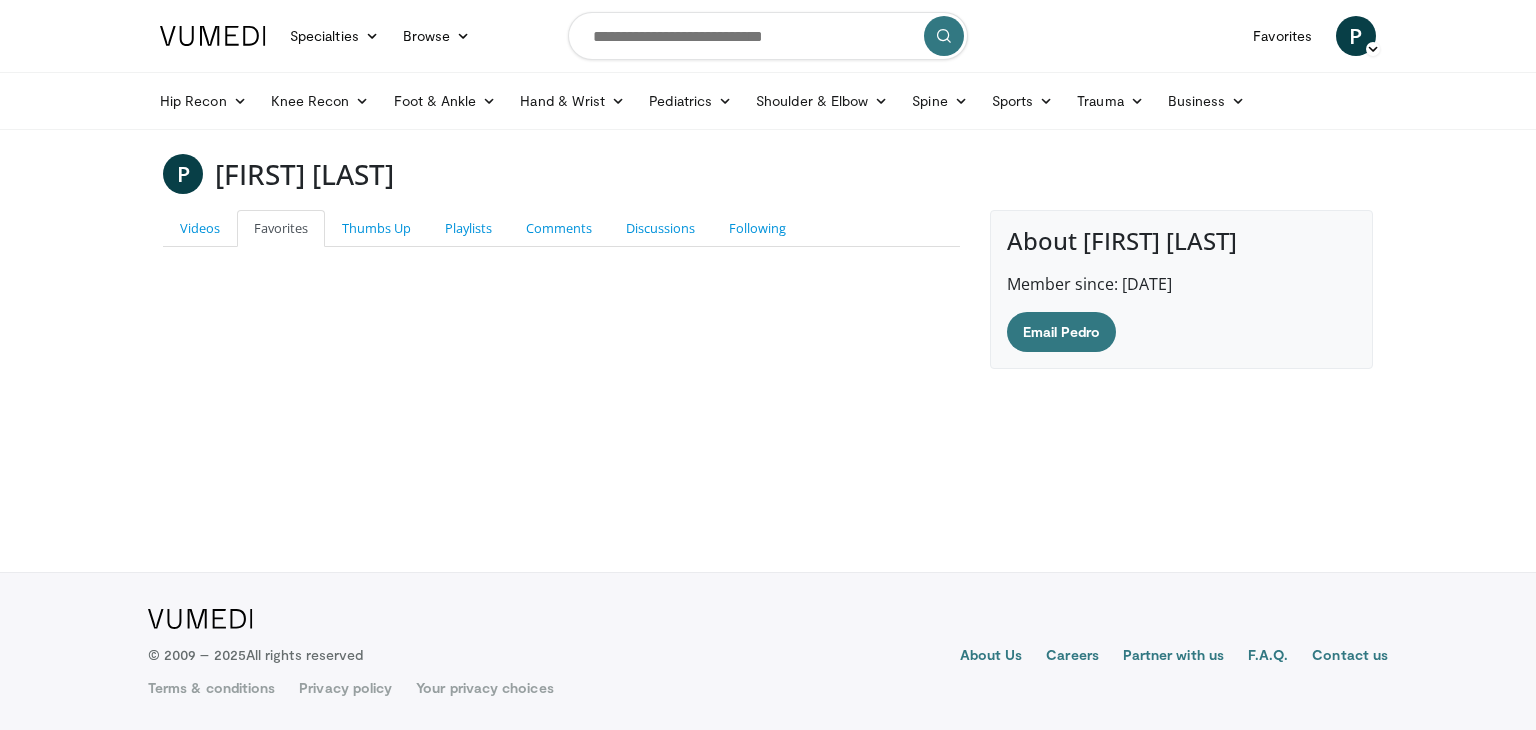 scroll, scrollTop: 0, scrollLeft: 0, axis: both 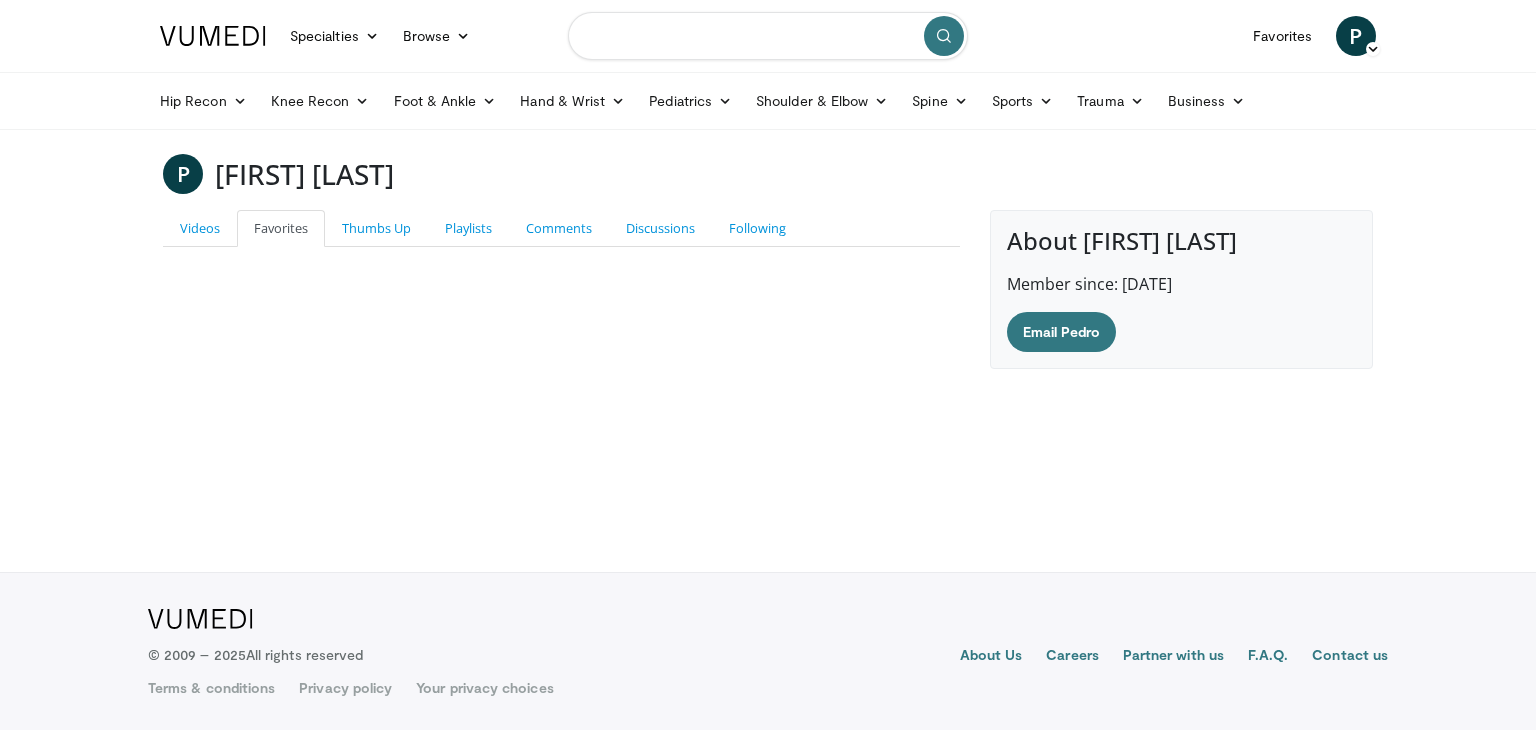 click at bounding box center [768, 36] 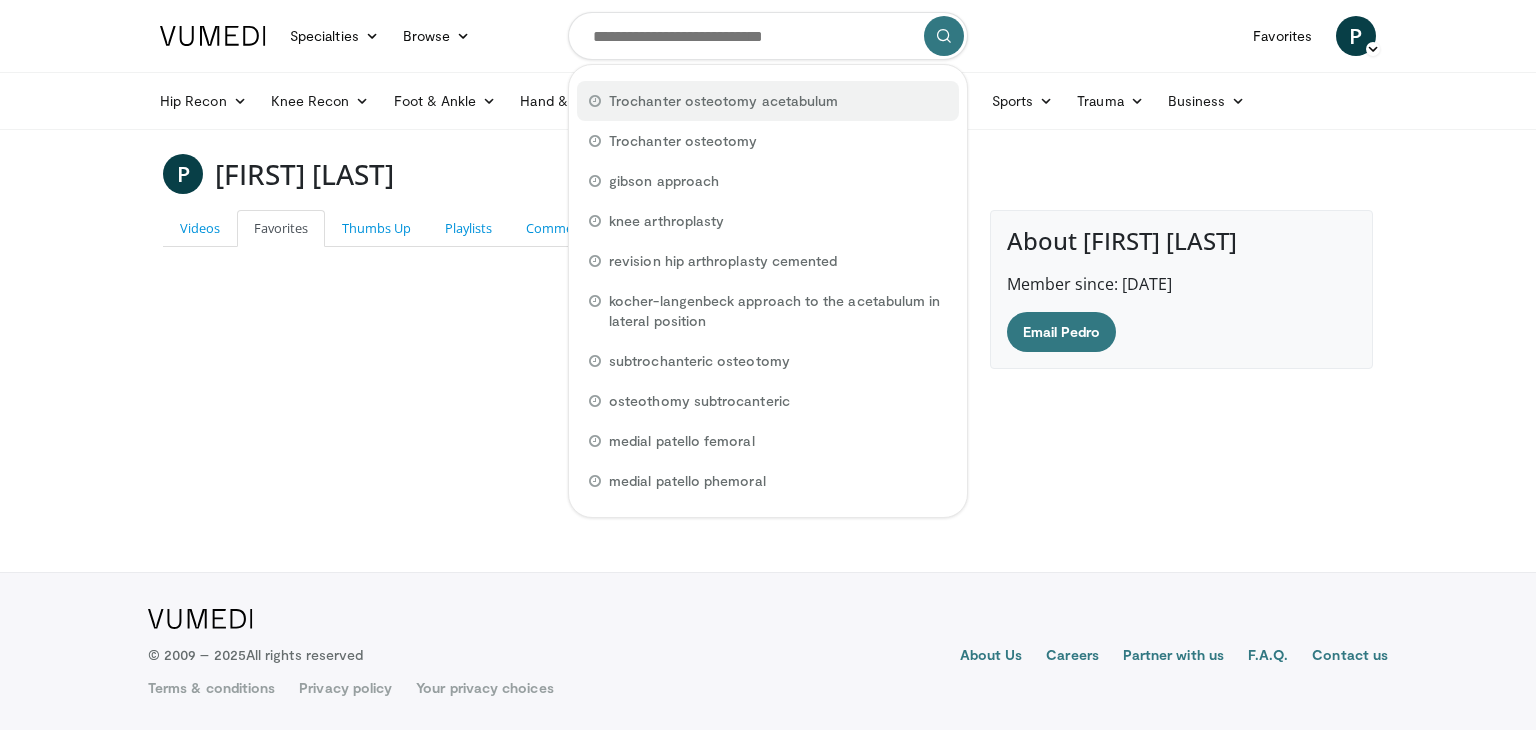 click on "Trochanter osteotomy acetabulum" at bounding box center [723, 101] 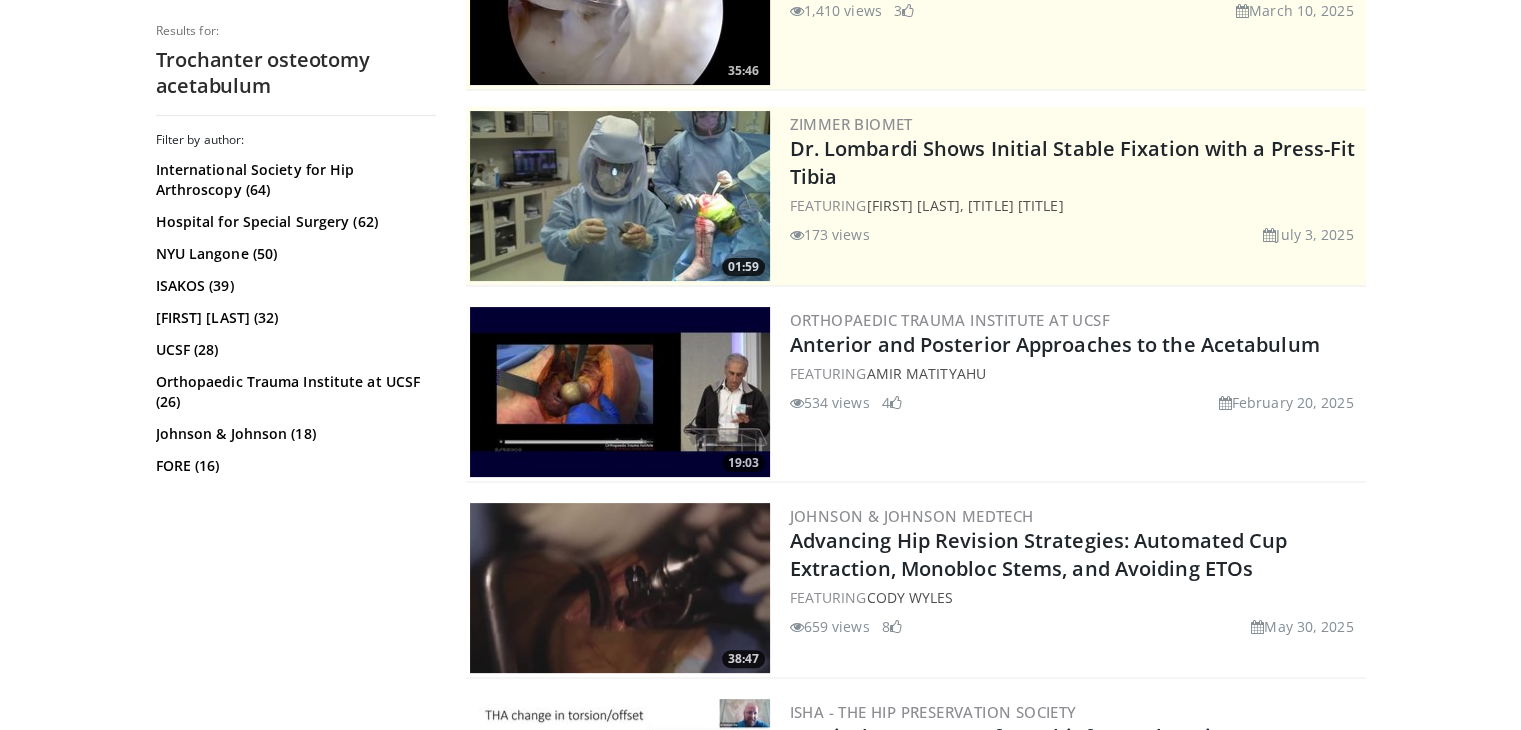 scroll, scrollTop: 312, scrollLeft: 0, axis: vertical 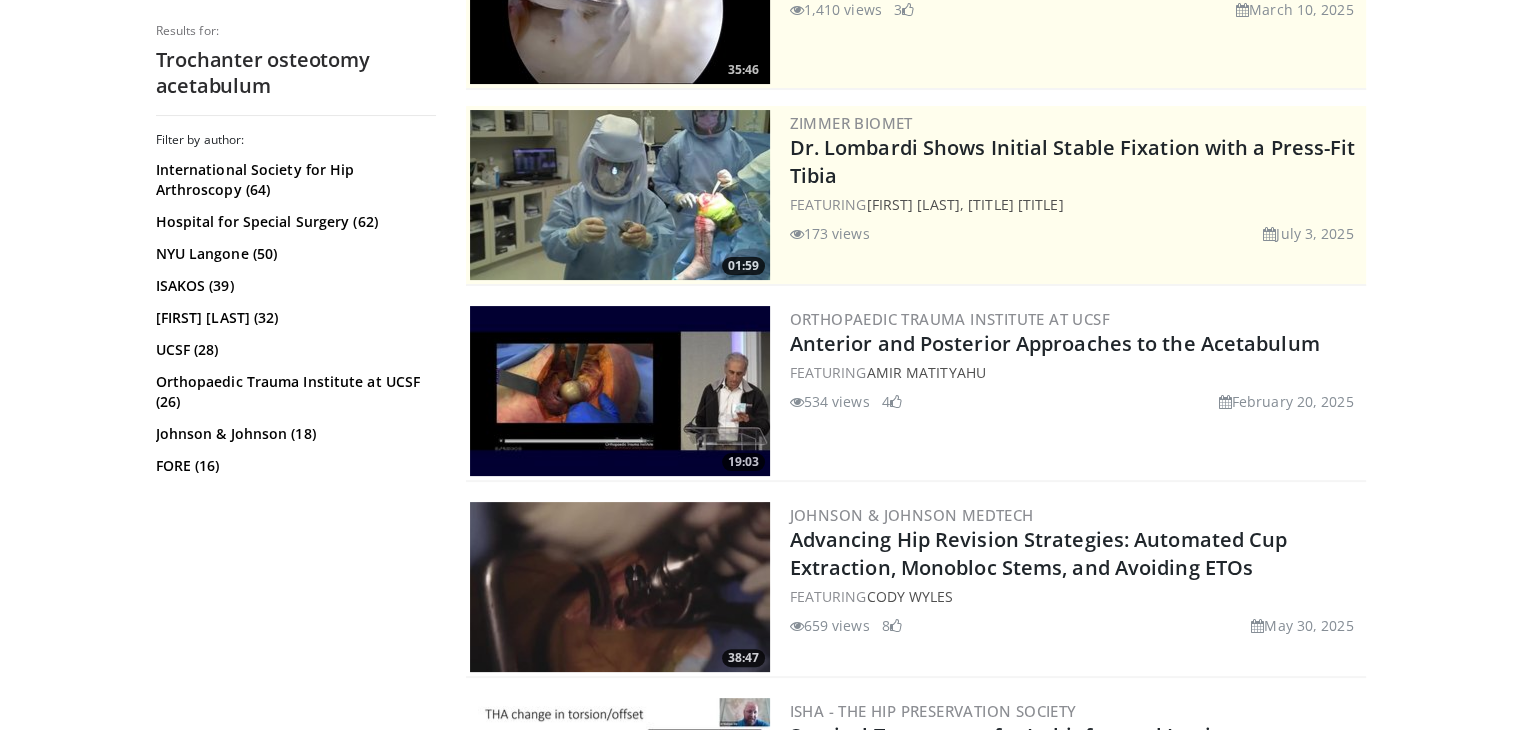 click at bounding box center (620, 391) 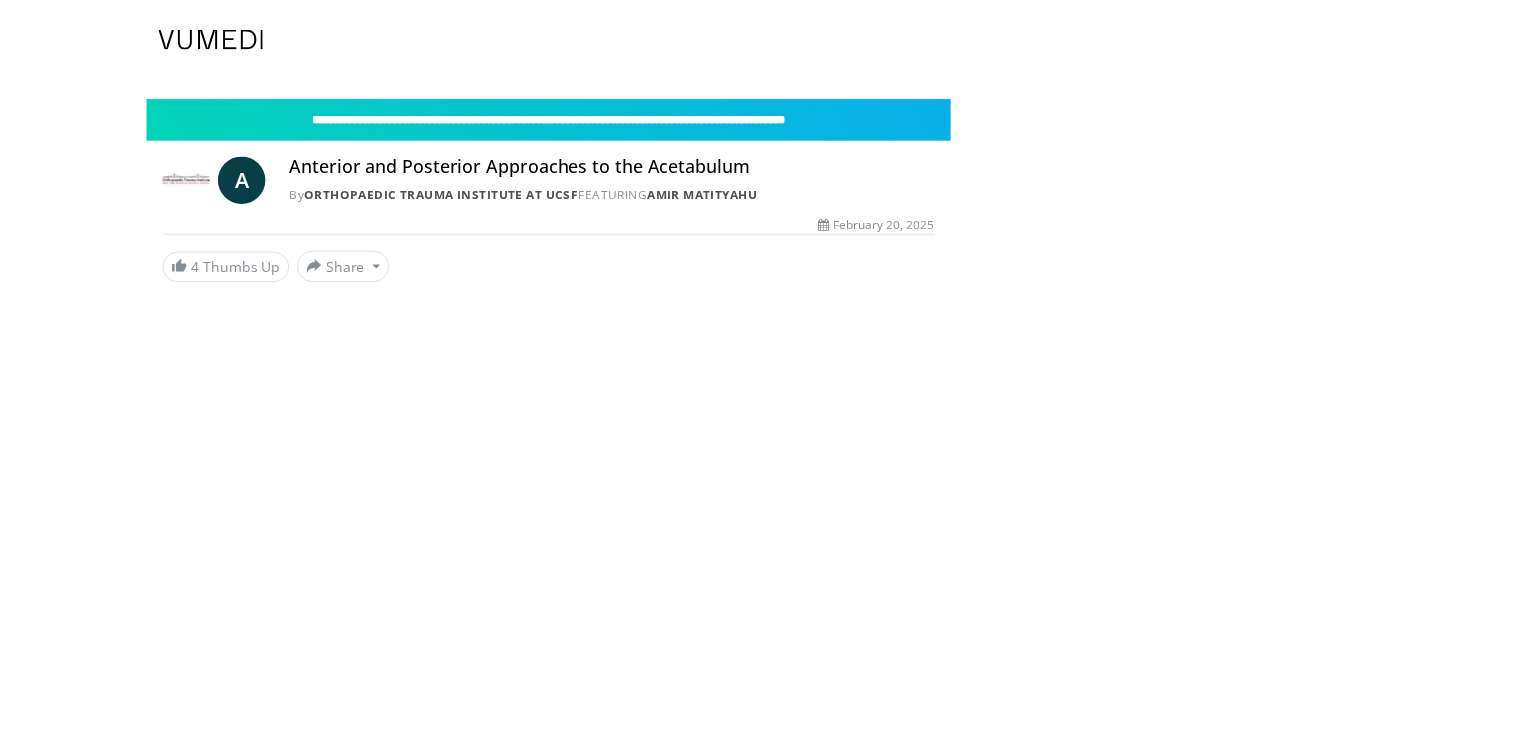 scroll, scrollTop: 0, scrollLeft: 0, axis: both 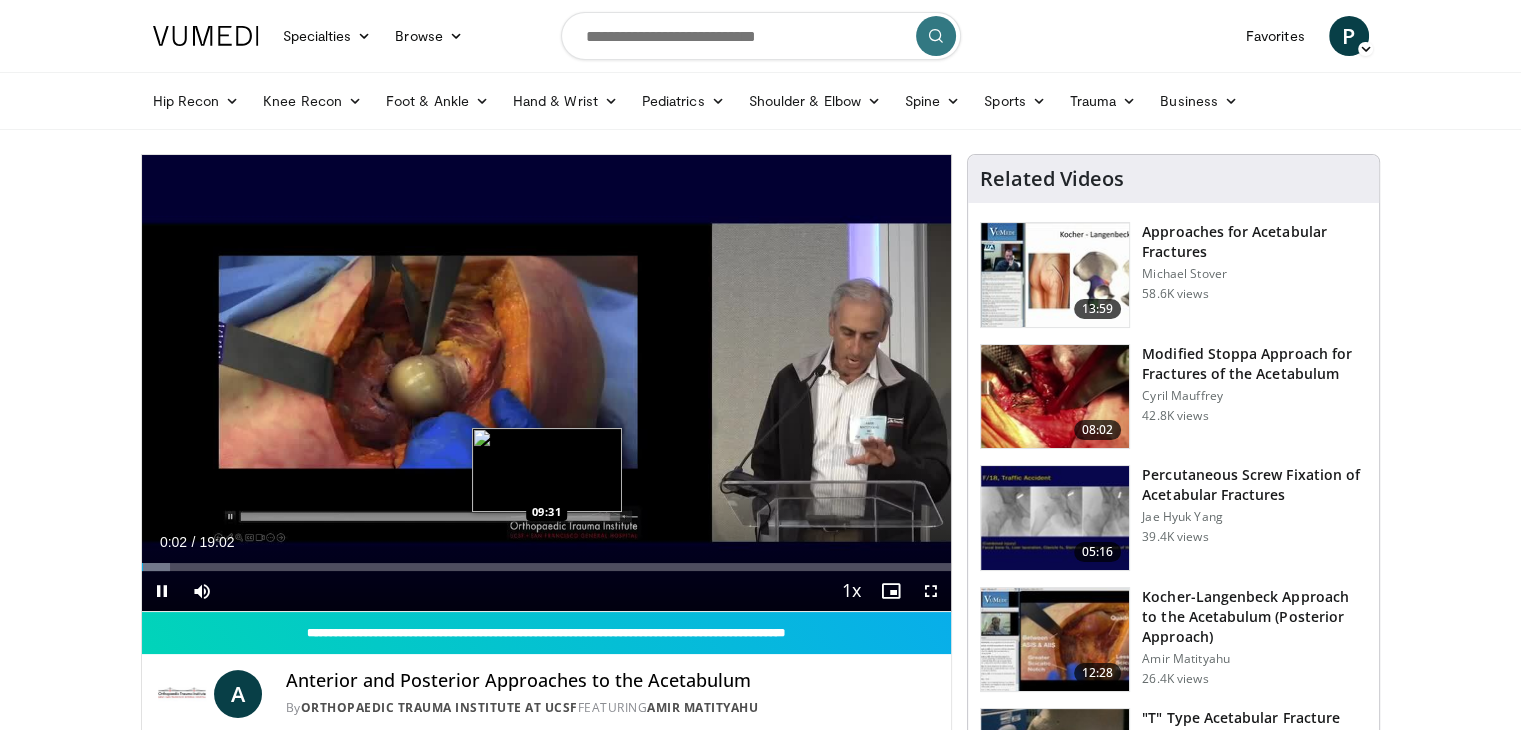 click on "10 seconds
Tap to unmute" at bounding box center [547, 383] 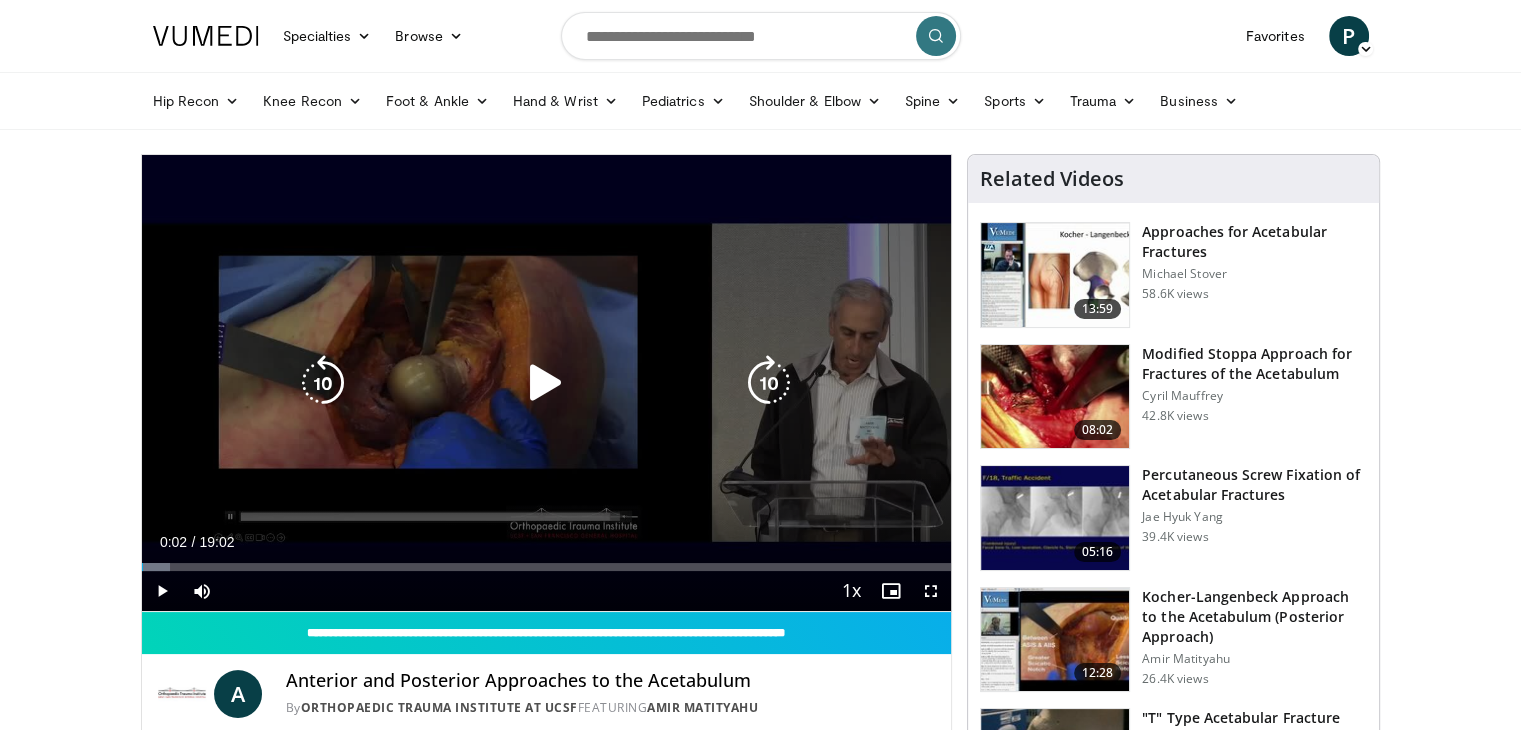 click at bounding box center [546, 383] 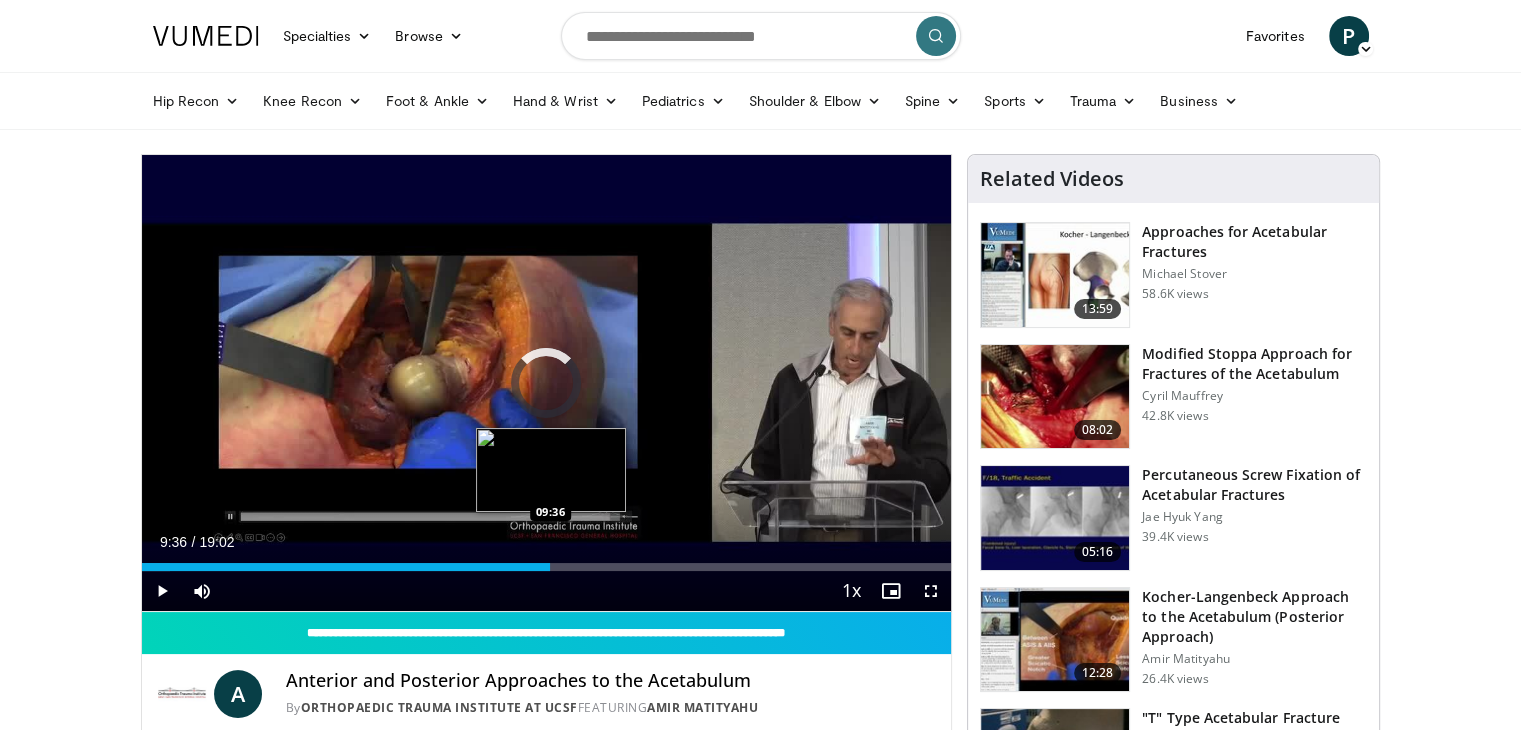 click on "Loaded :  3.49% 09:36 09:36" at bounding box center [547, 567] 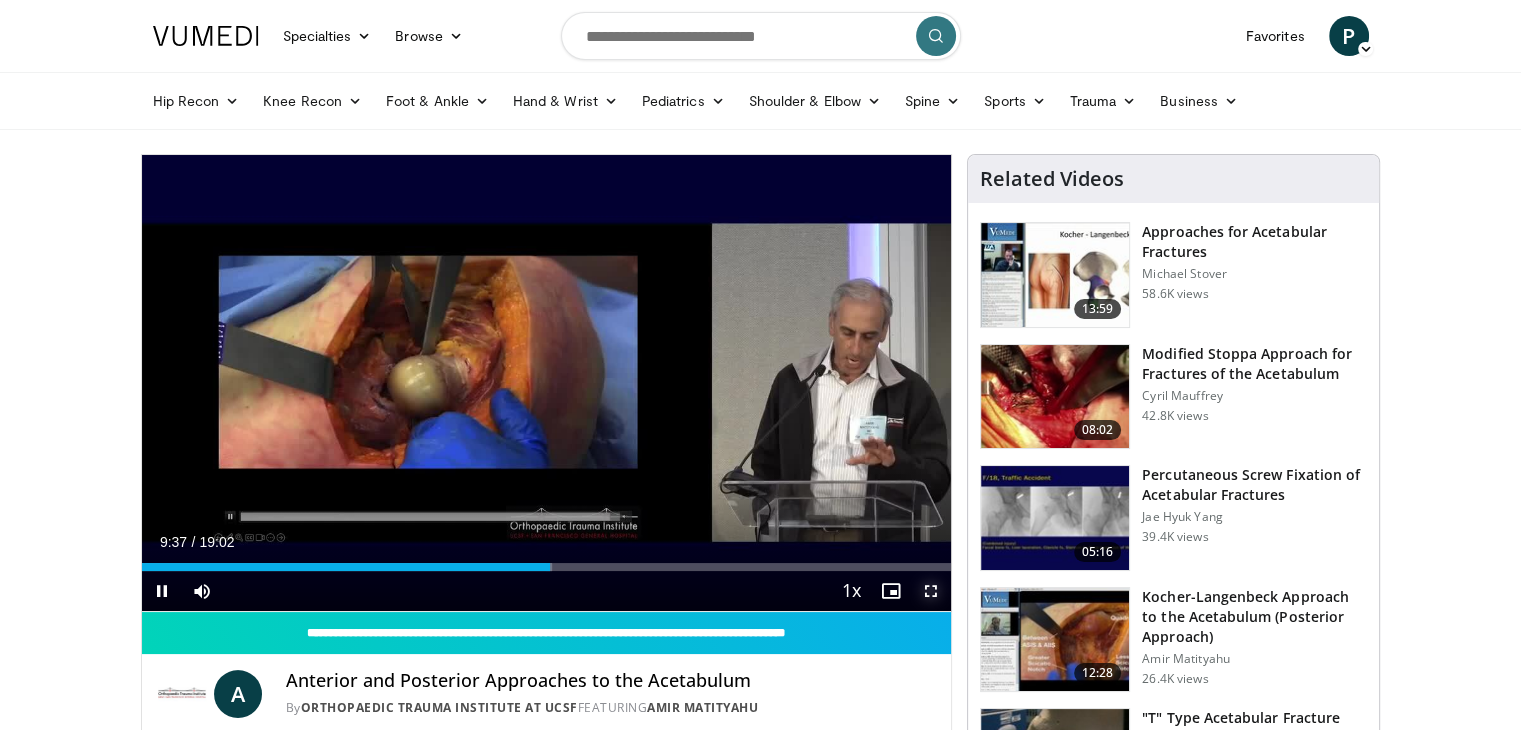 click at bounding box center [931, 591] 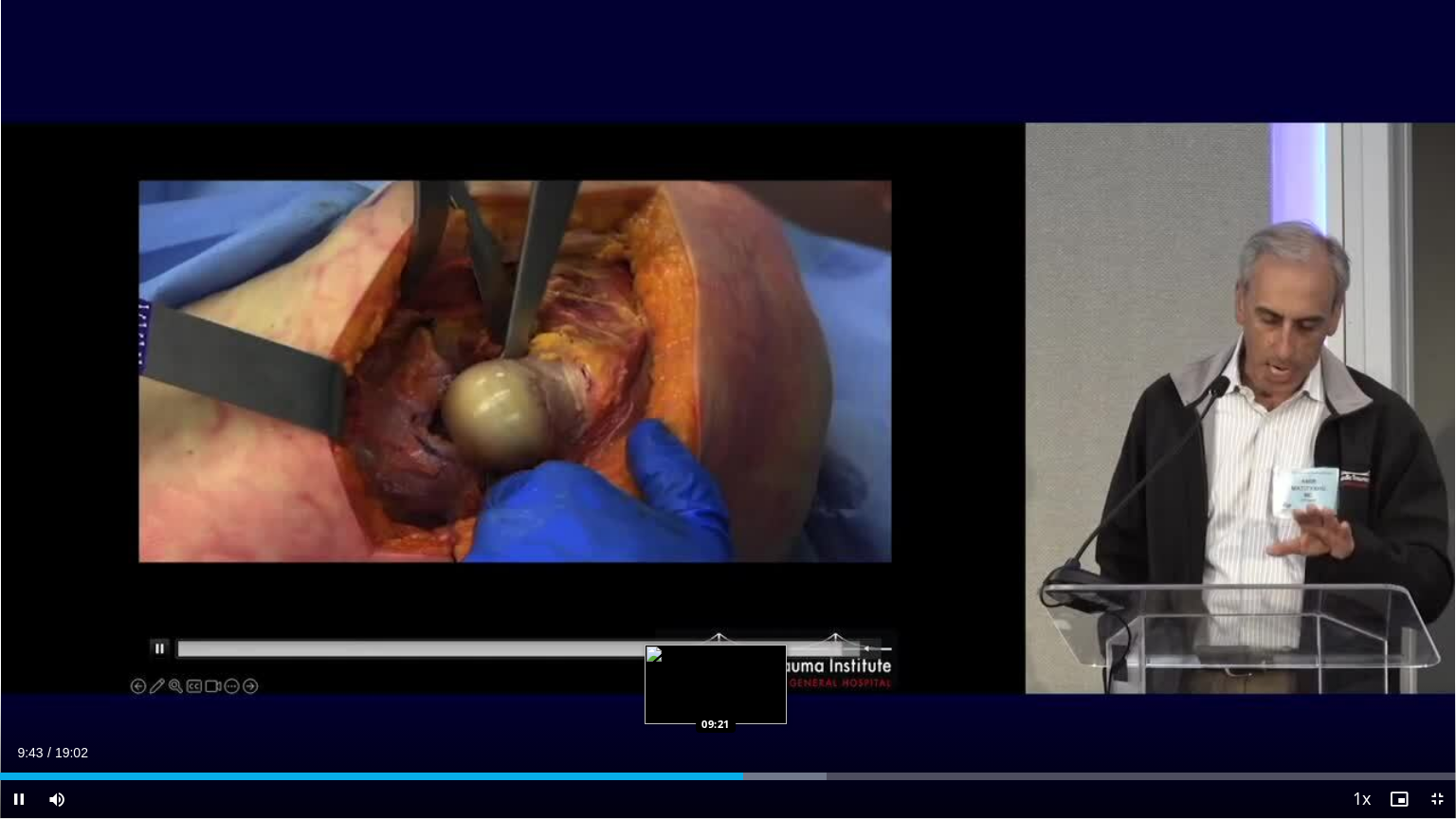 click on "Loaded :  56.79% 09:43 09:21" at bounding box center (728, 776) 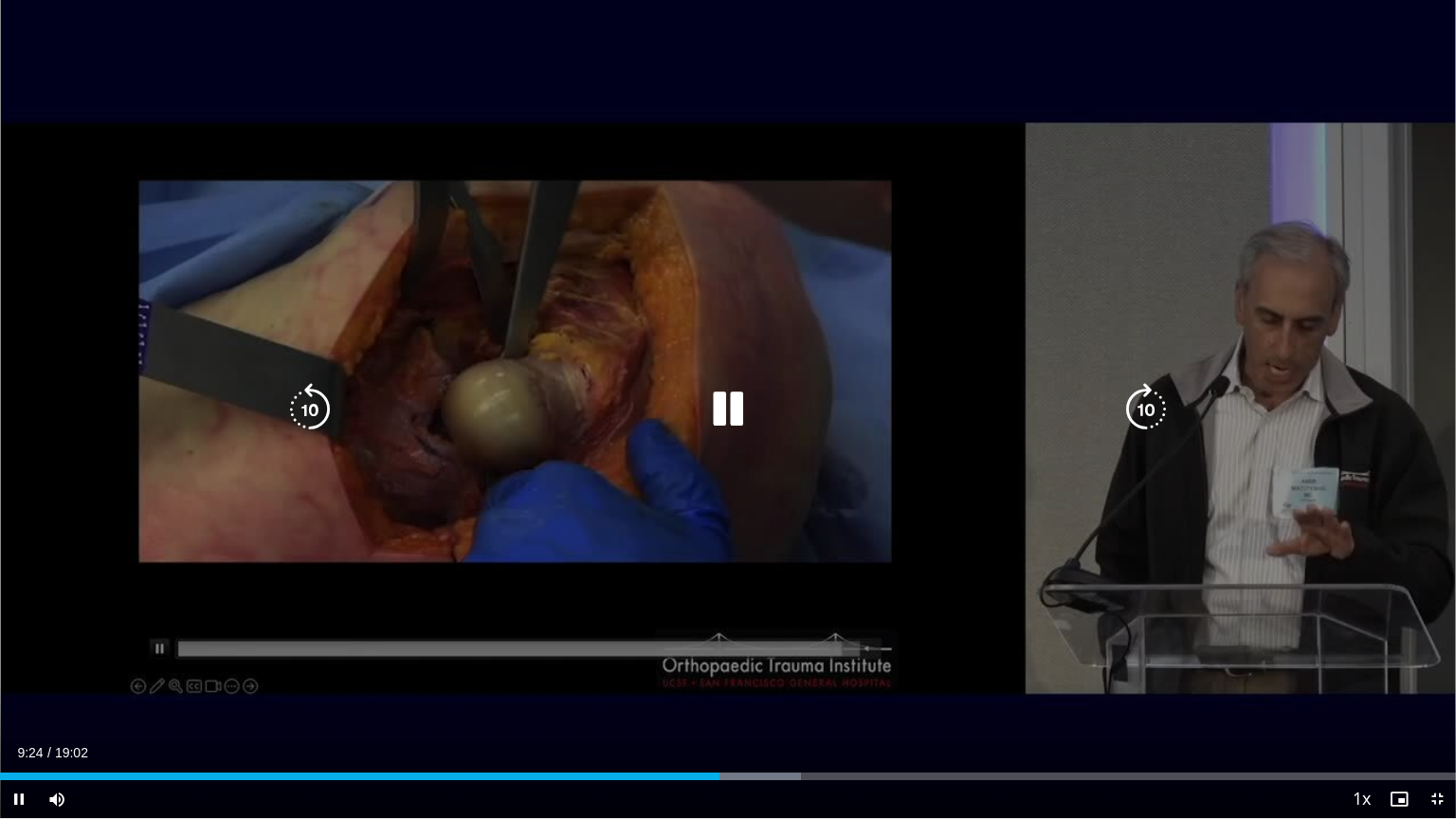 click at bounding box center [728, 410] 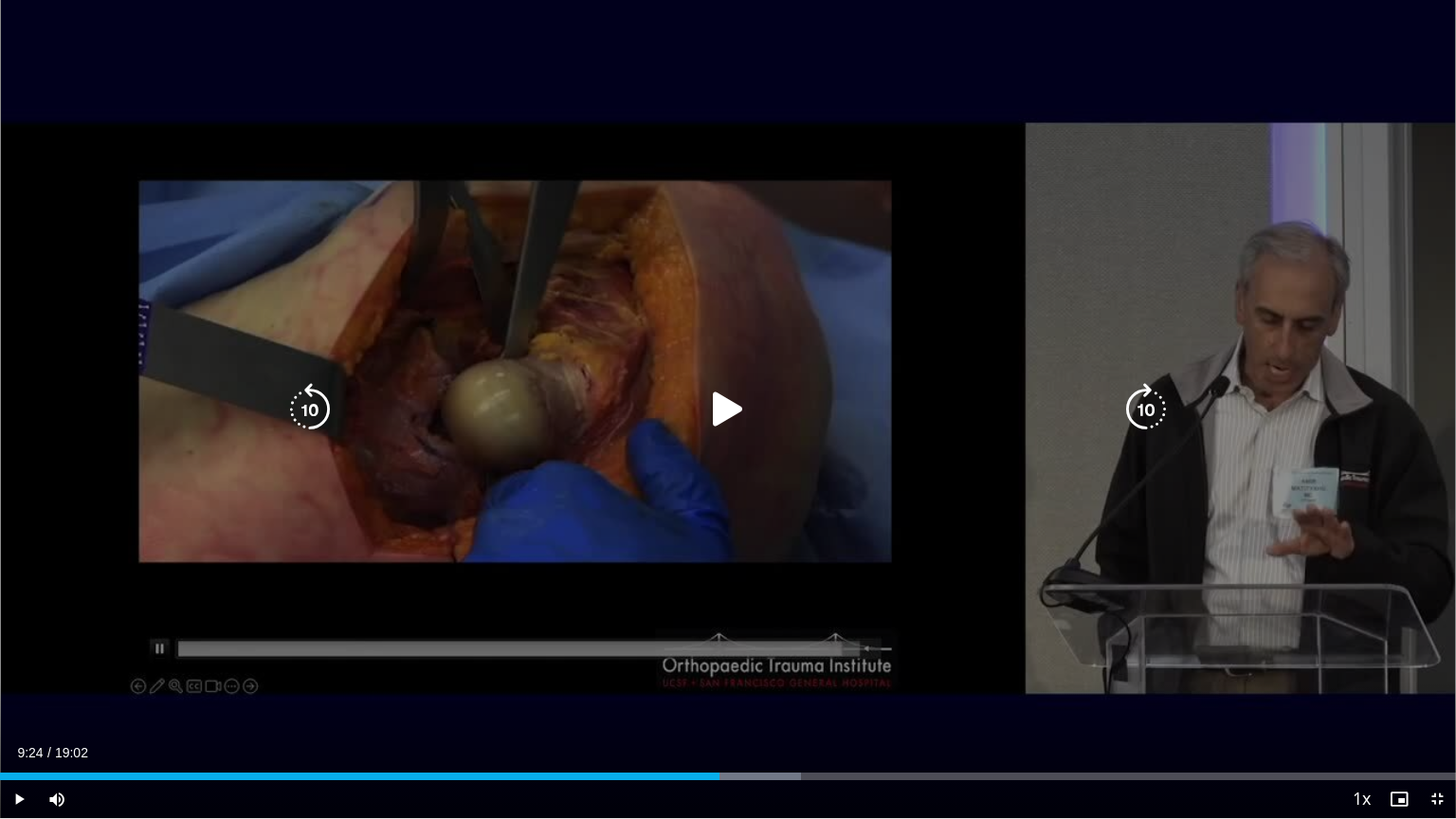 click at bounding box center [728, 410] 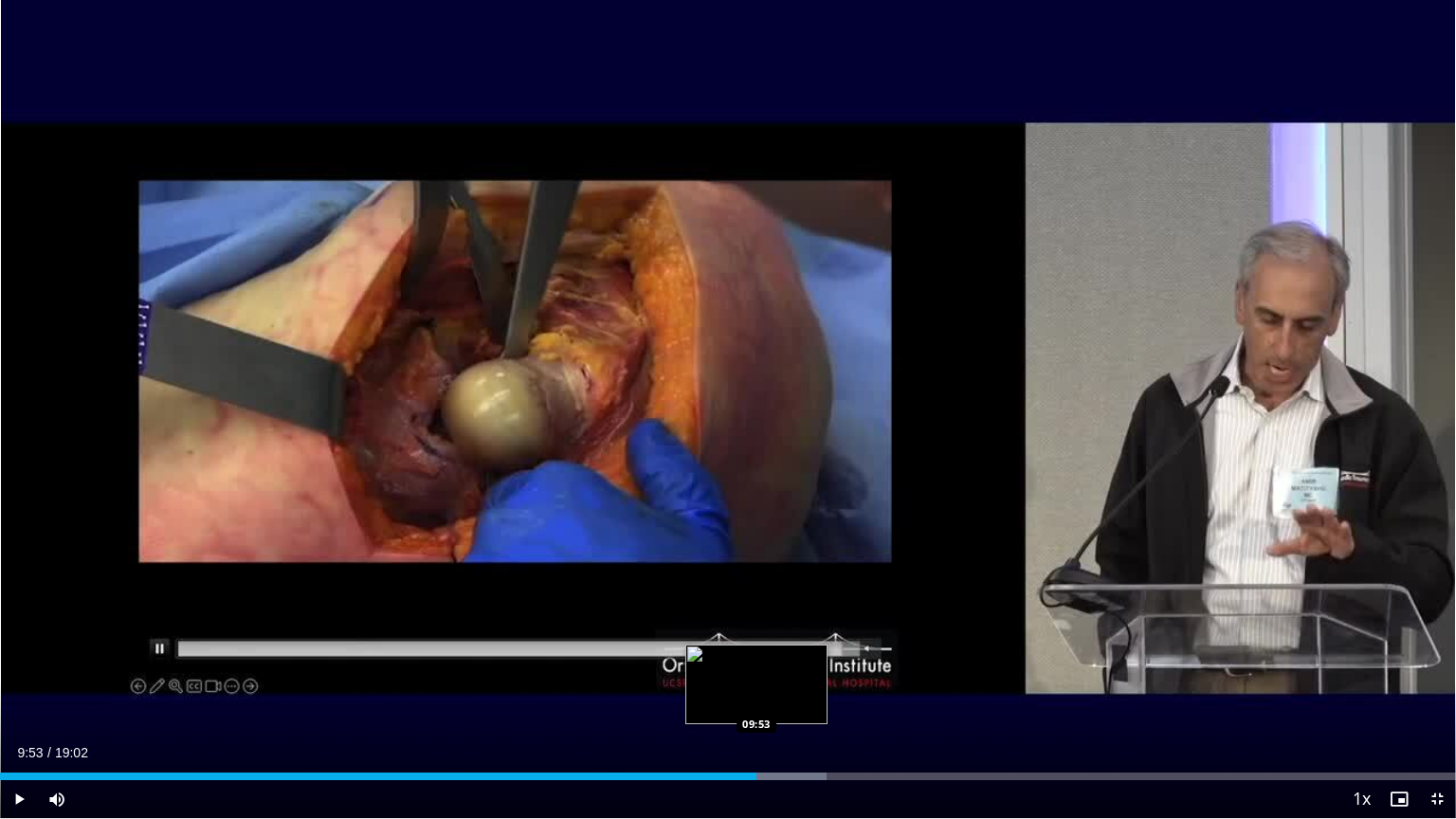 click on "Loaded :  56.79% 09:53 09:53" at bounding box center [728, 771] 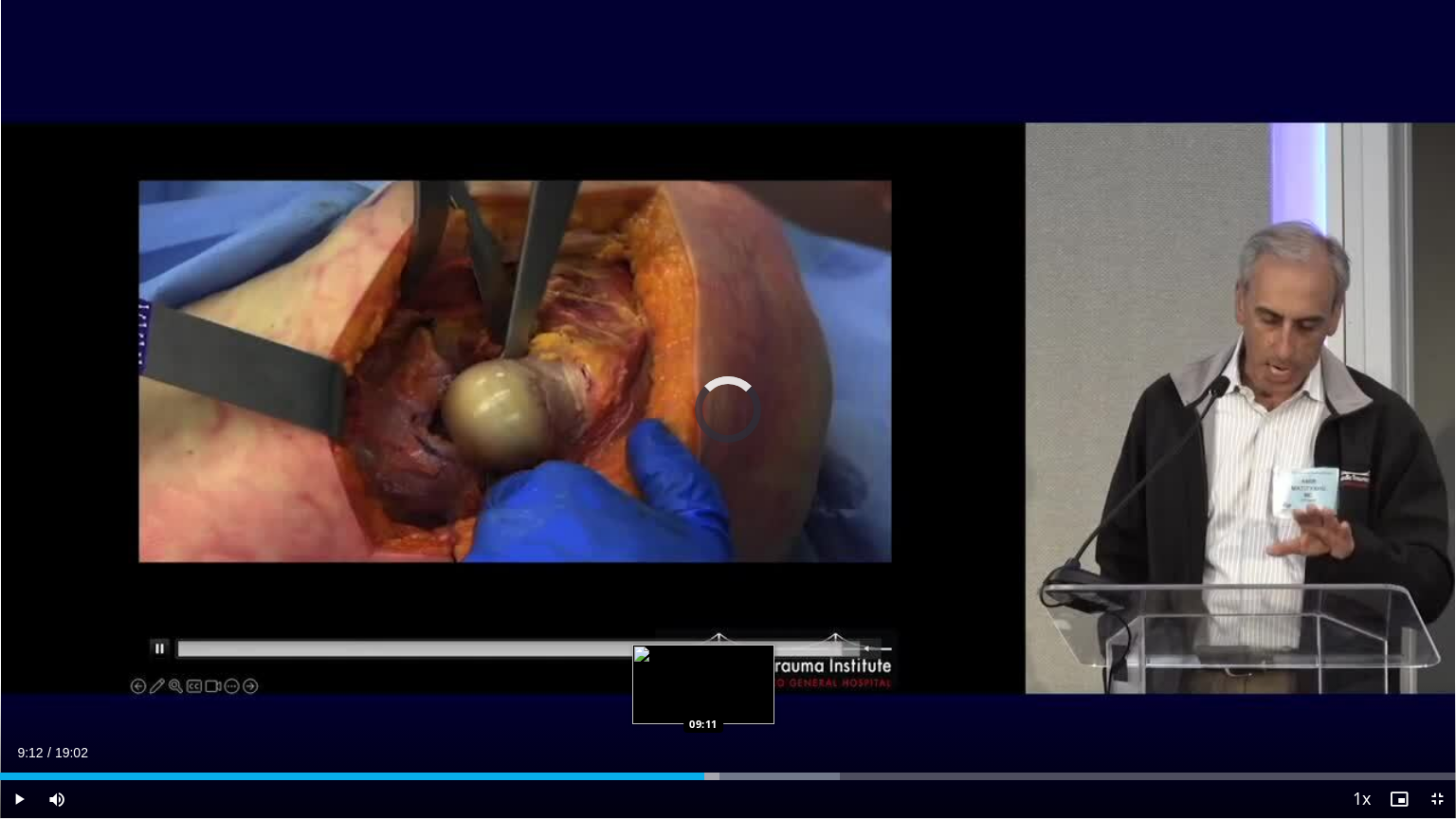 click on "Loaded :  57.66% 09:55 09:11" at bounding box center [728, 776] 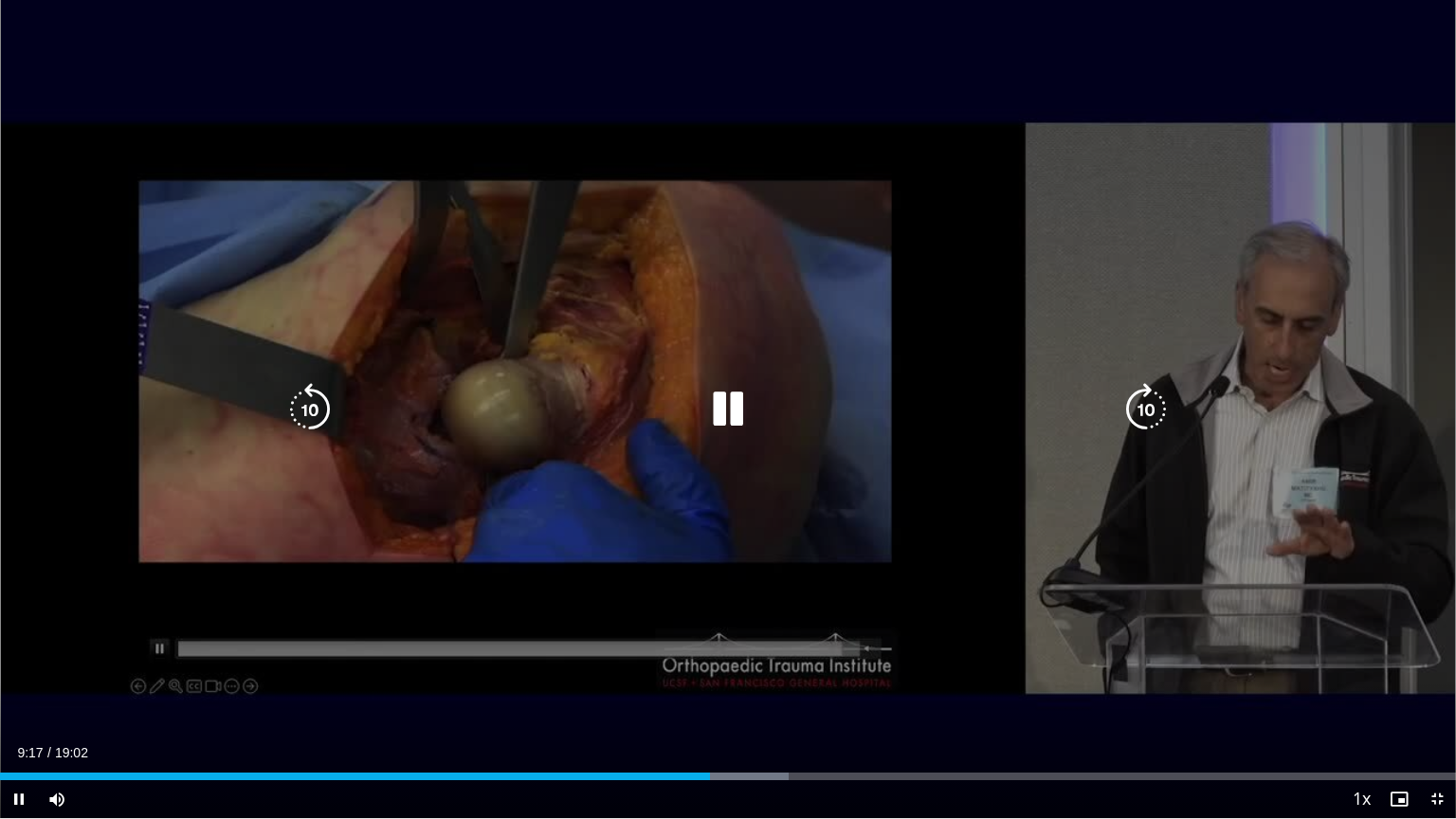 click at bounding box center (728, 410) 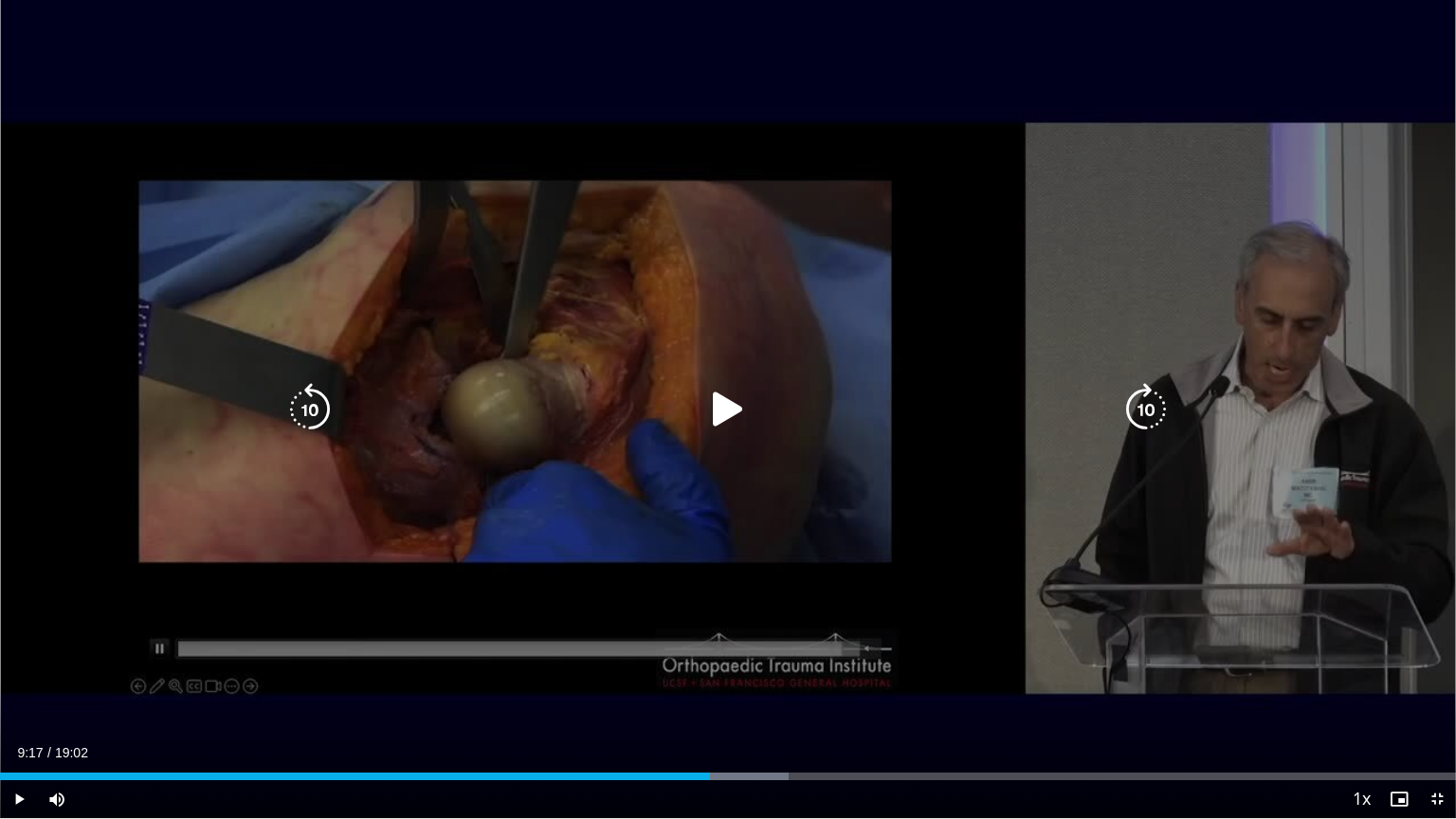 click at bounding box center [728, 410] 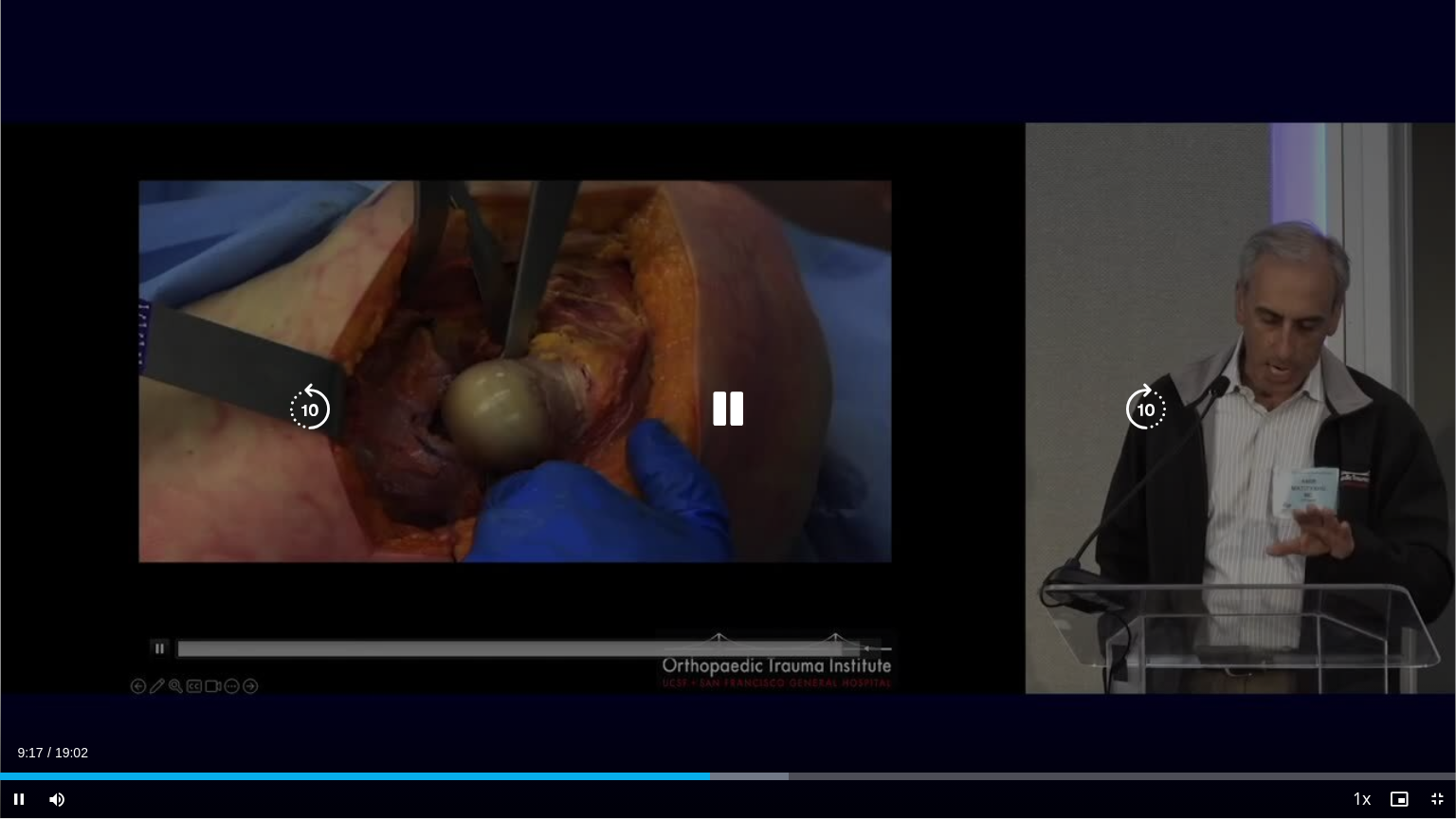 click at bounding box center [728, 410] 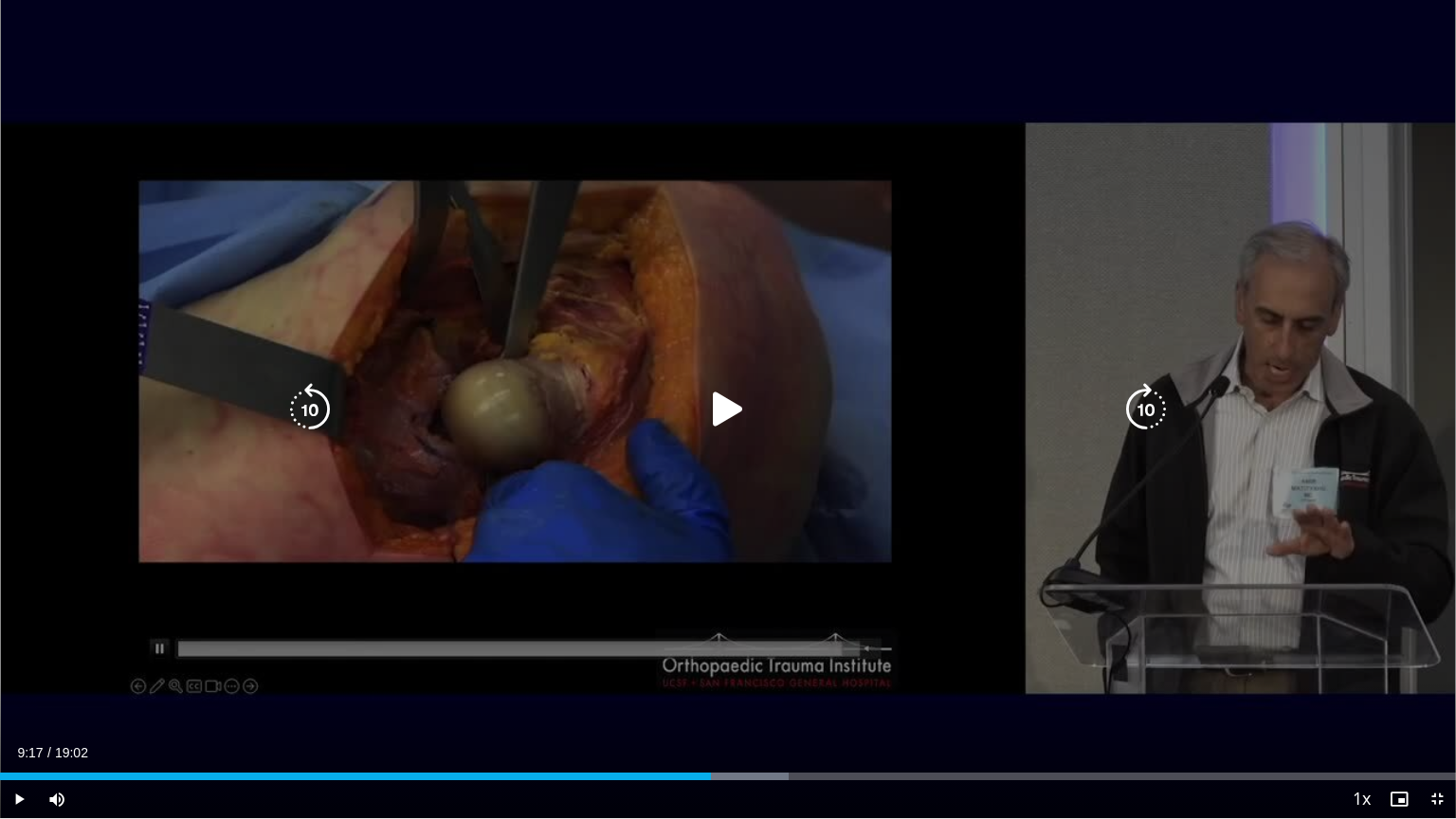 click on "10 seconds
Tap to unmute" at bounding box center (728, 409) 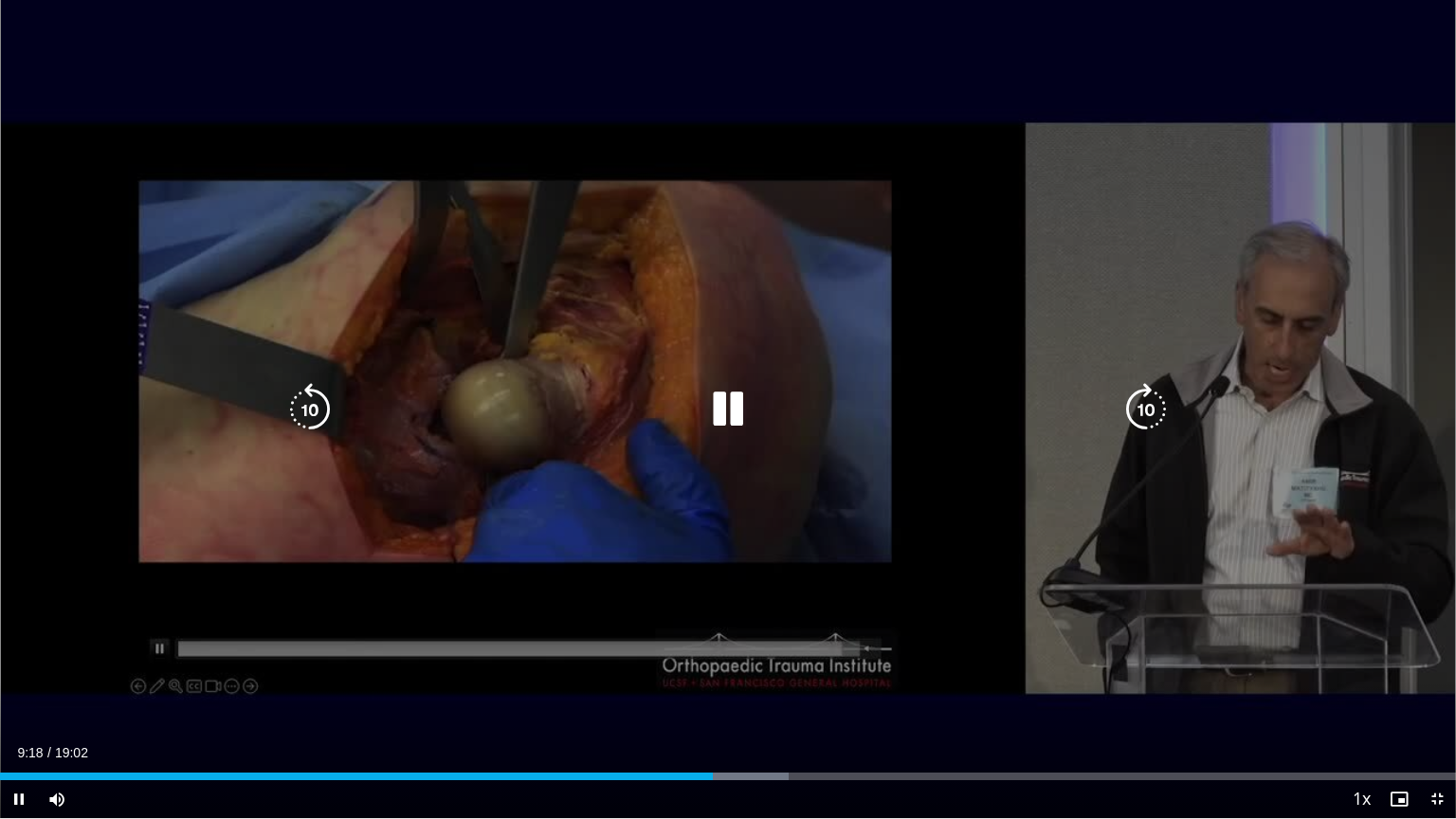 click at bounding box center [728, 410] 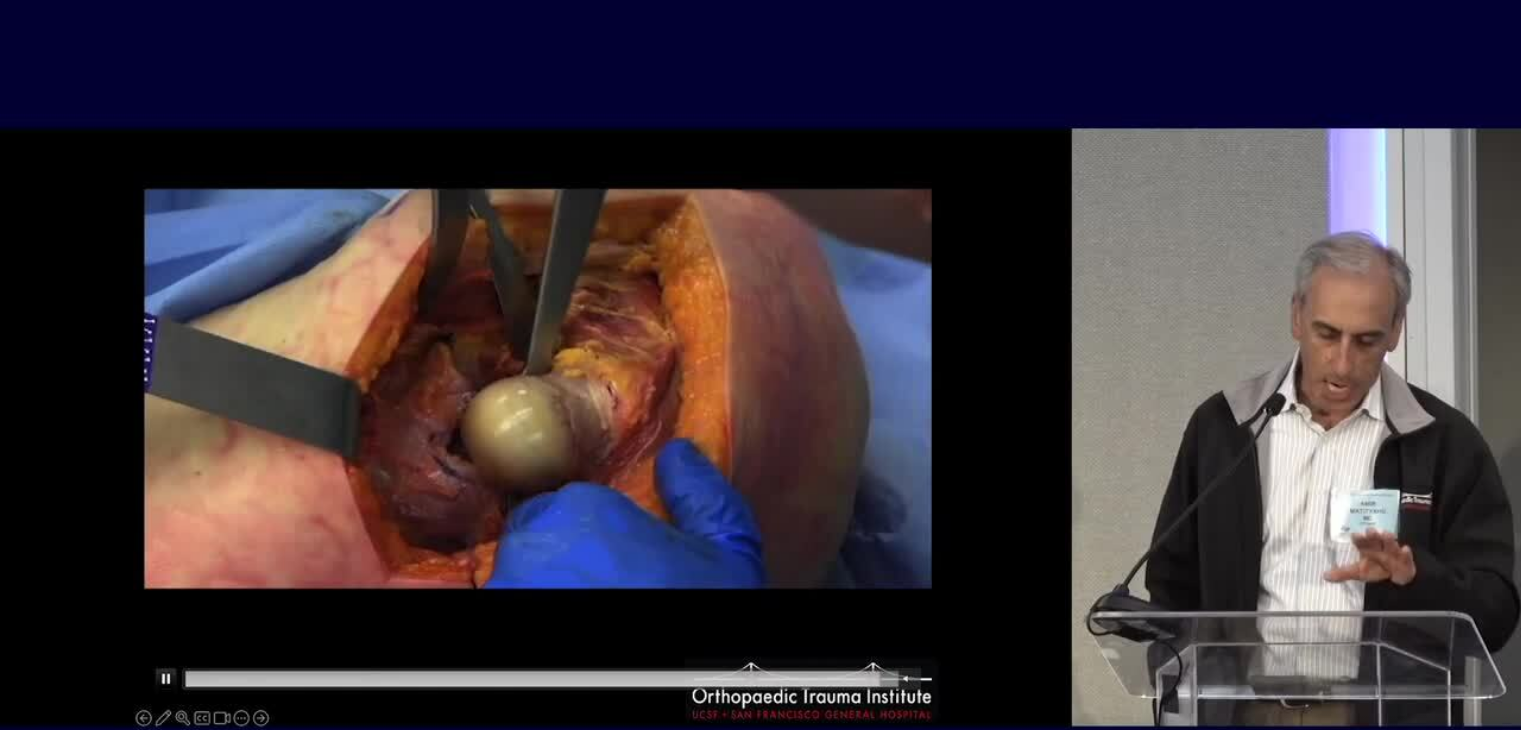 type 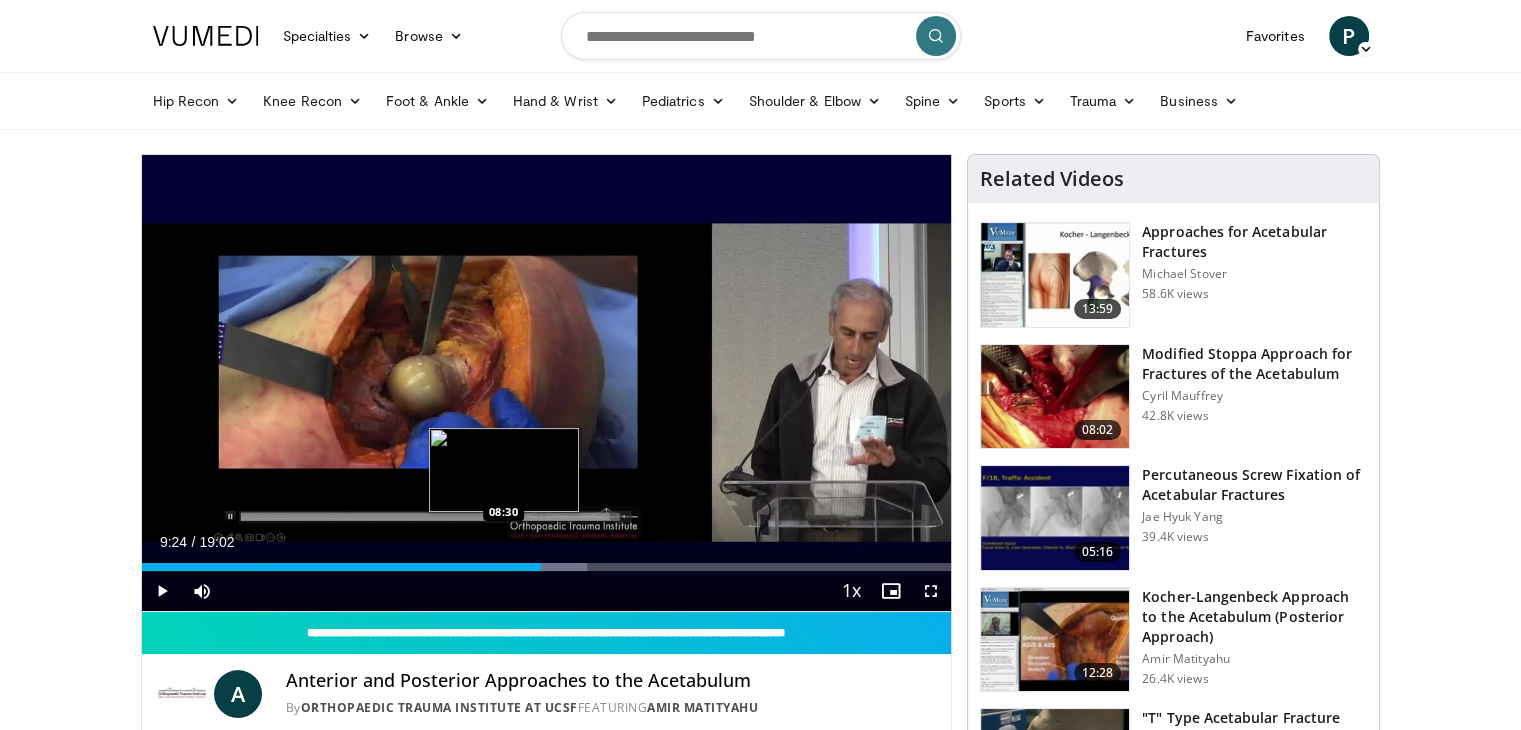 click on "09:24" at bounding box center (342, 567) 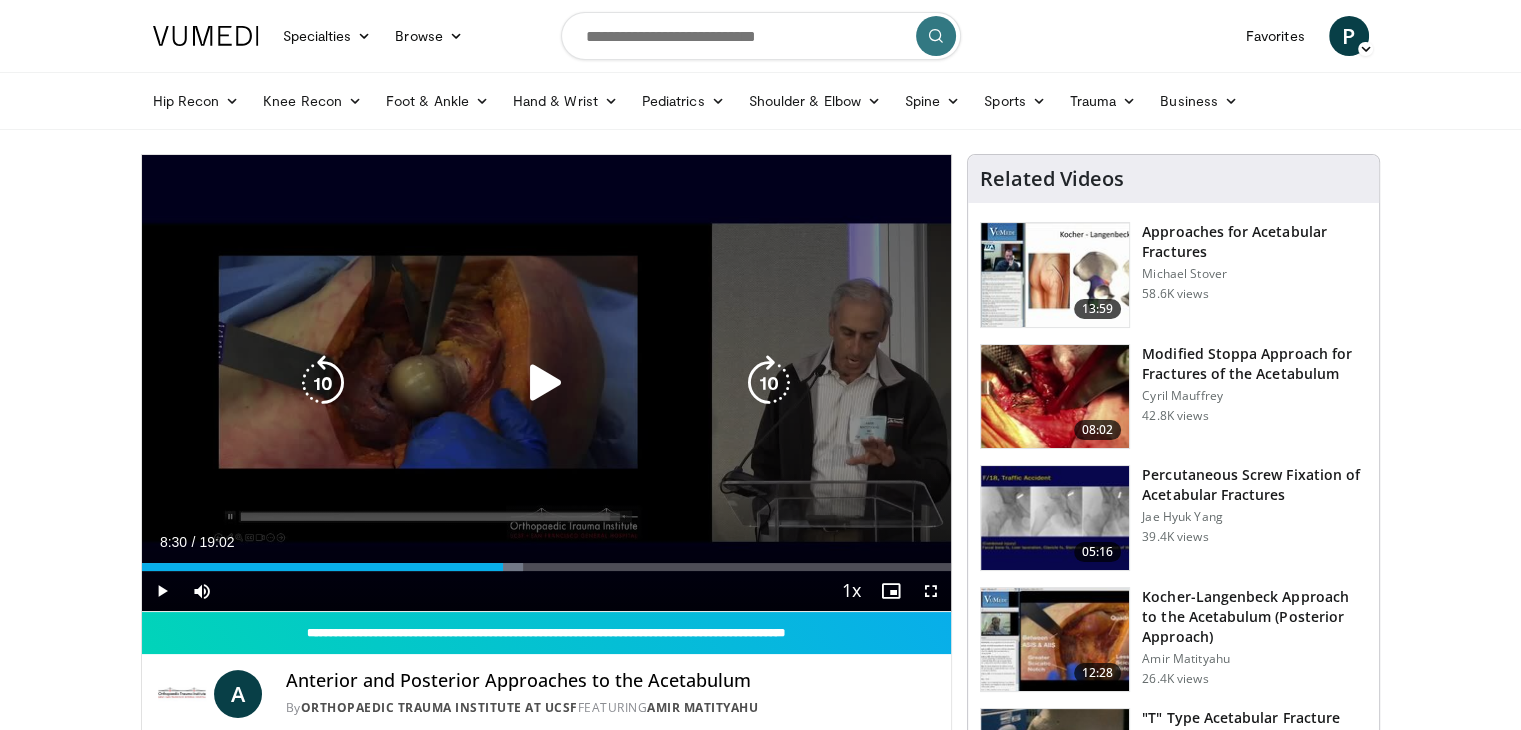 click at bounding box center (546, 383) 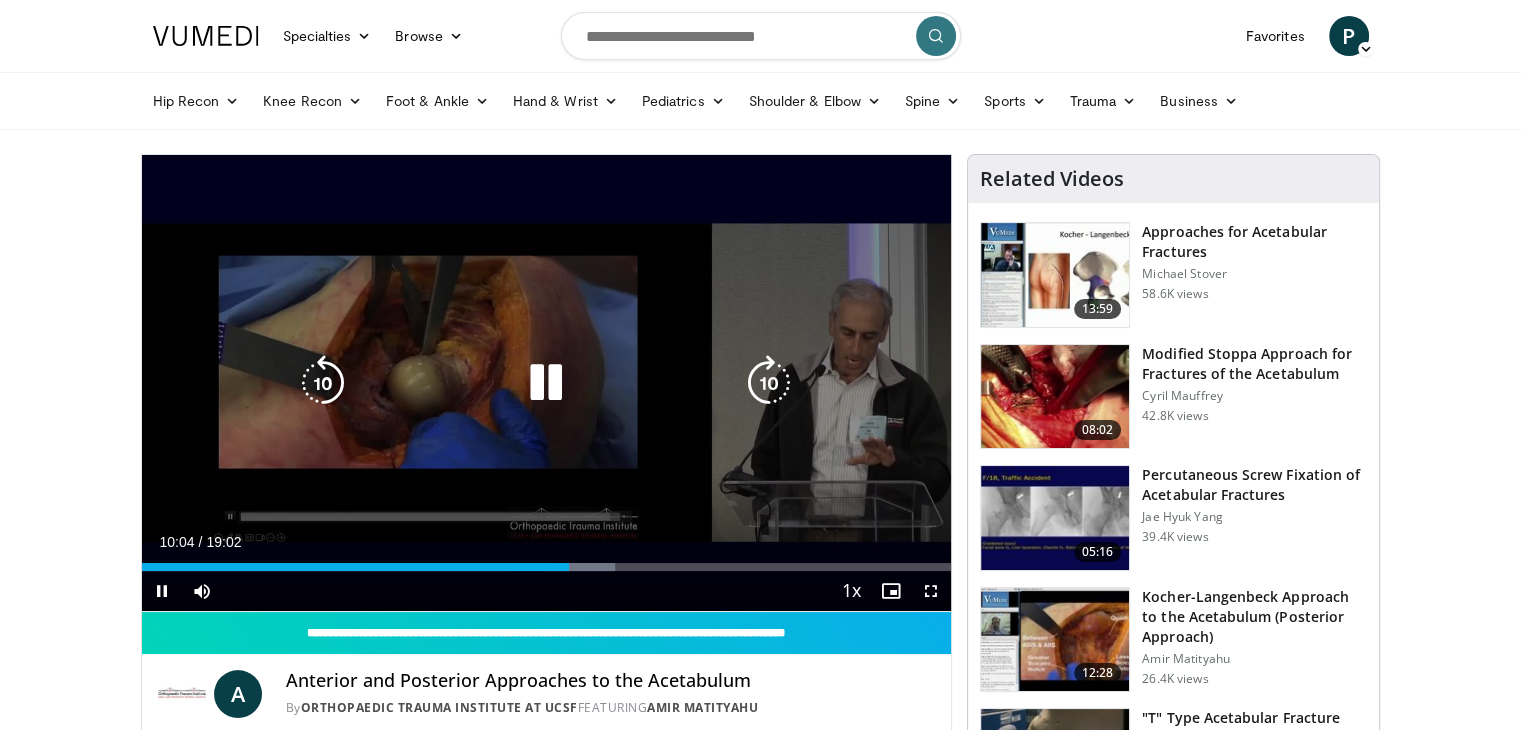 click at bounding box center (546, 383) 